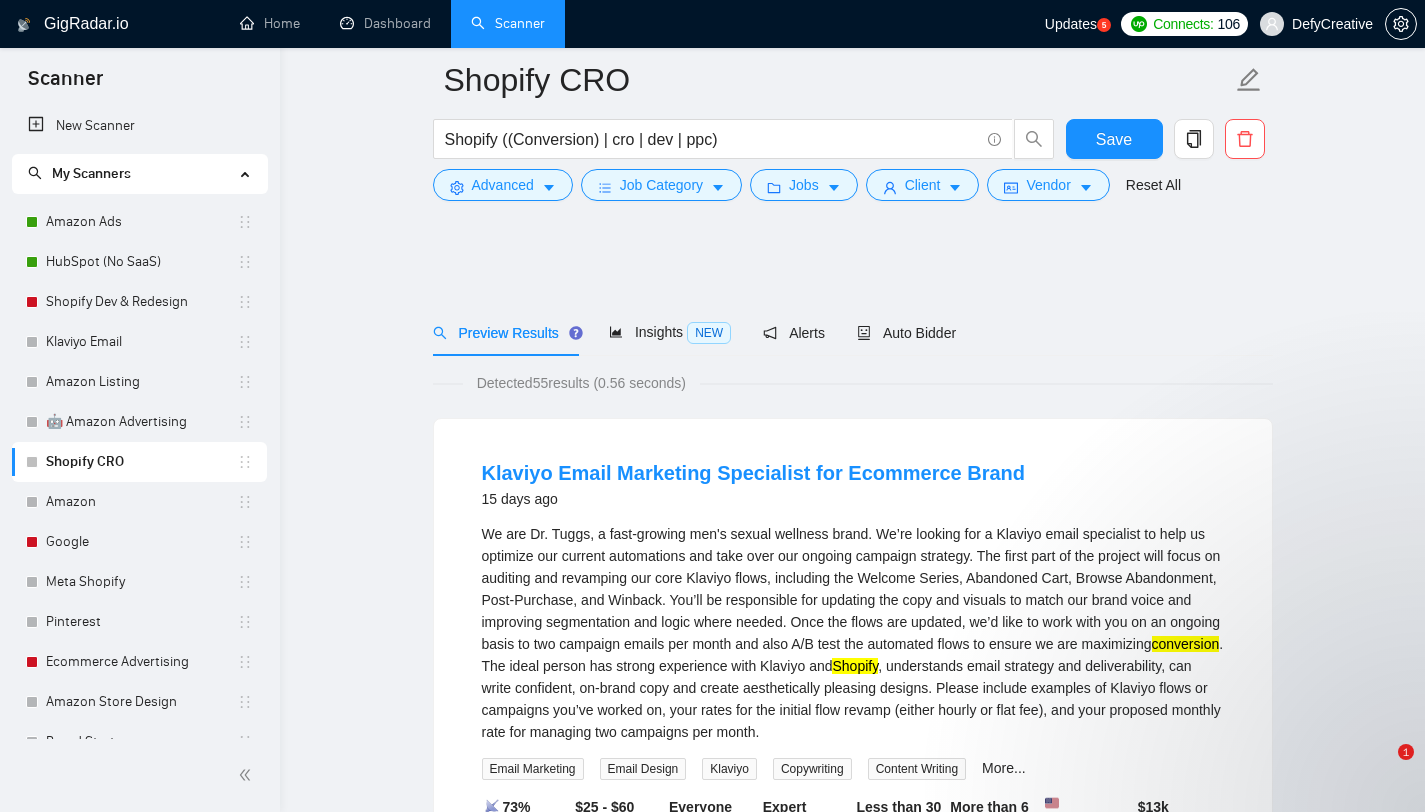 scroll, scrollTop: 182, scrollLeft: 0, axis: vertical 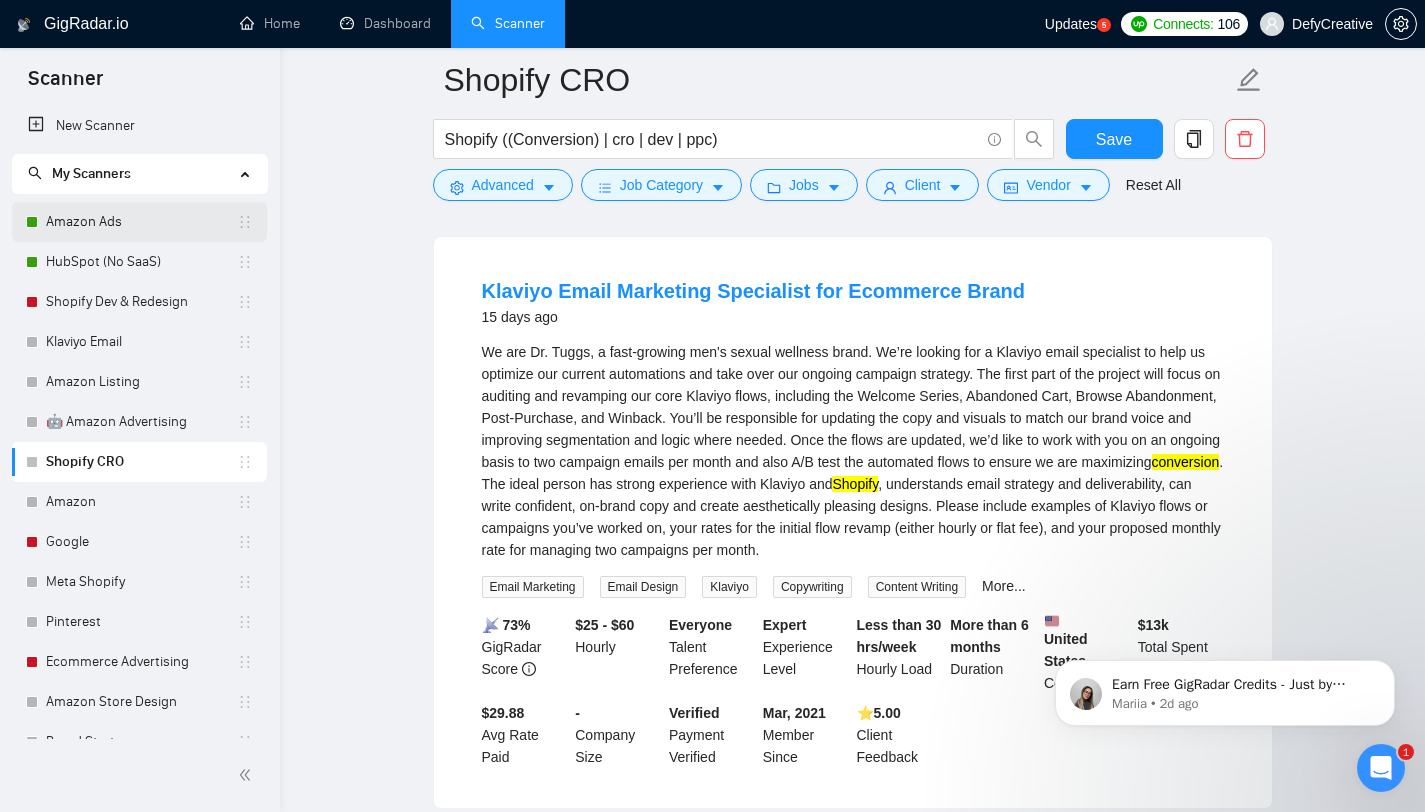 click on "Amazon Ads" at bounding box center [141, 222] 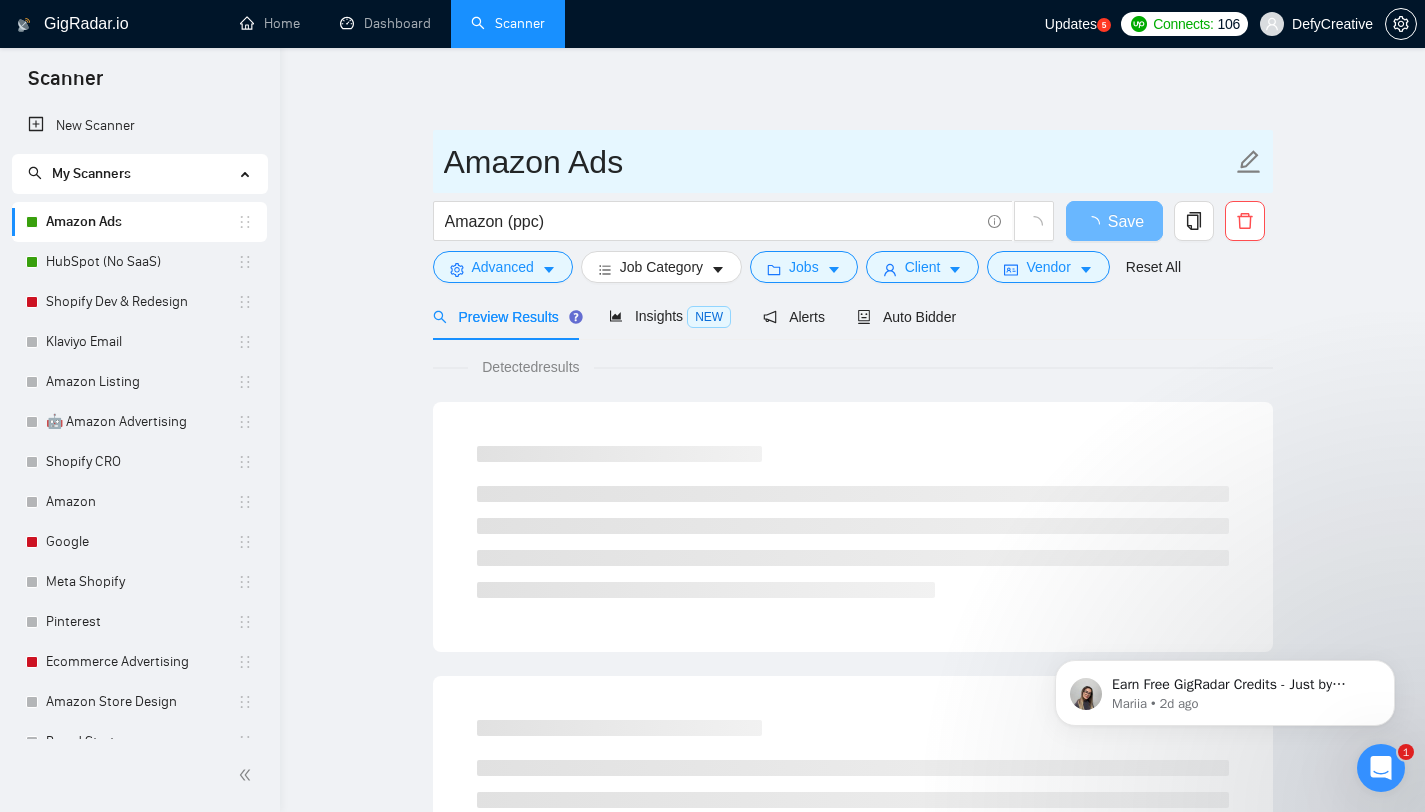 scroll, scrollTop: 242, scrollLeft: 0, axis: vertical 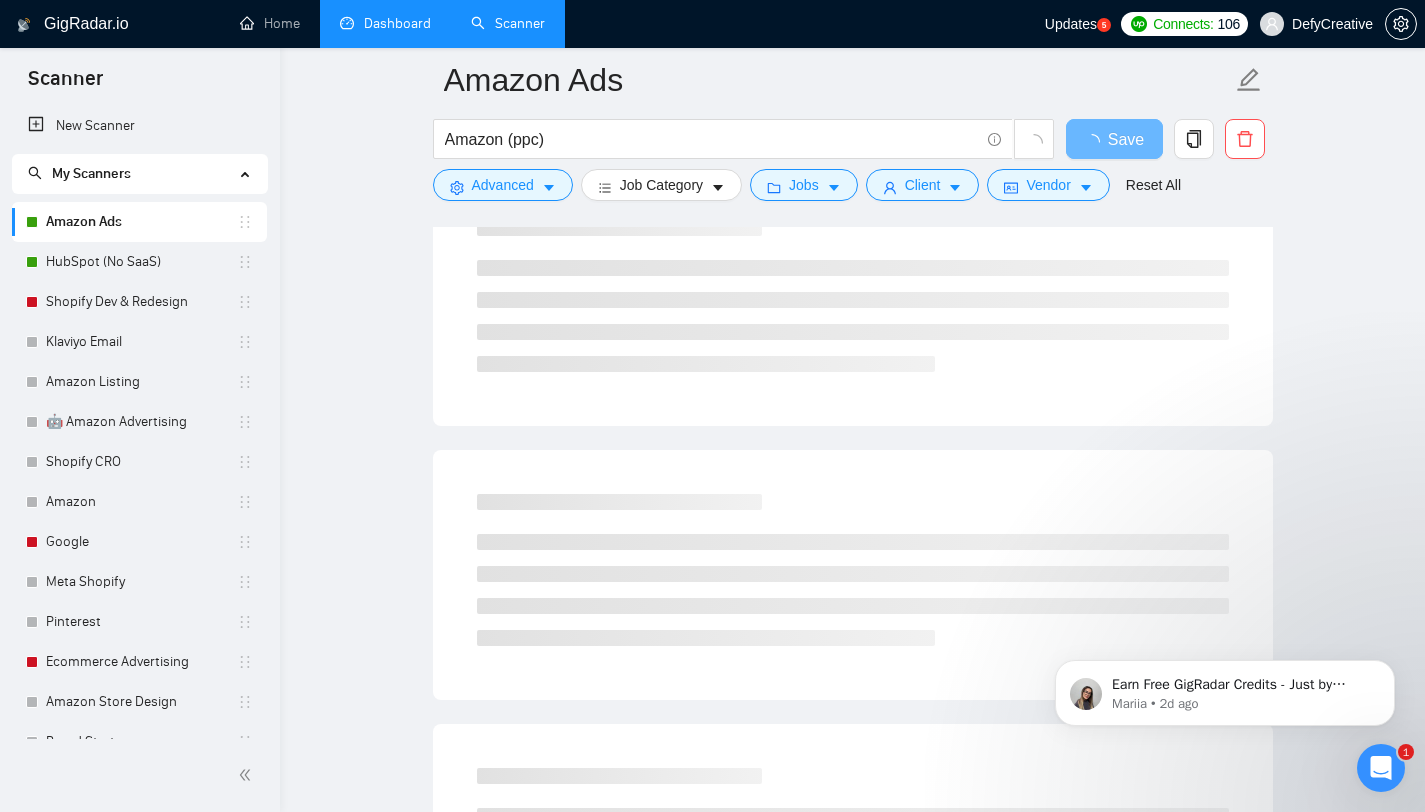 click on "Dashboard" at bounding box center [385, 23] 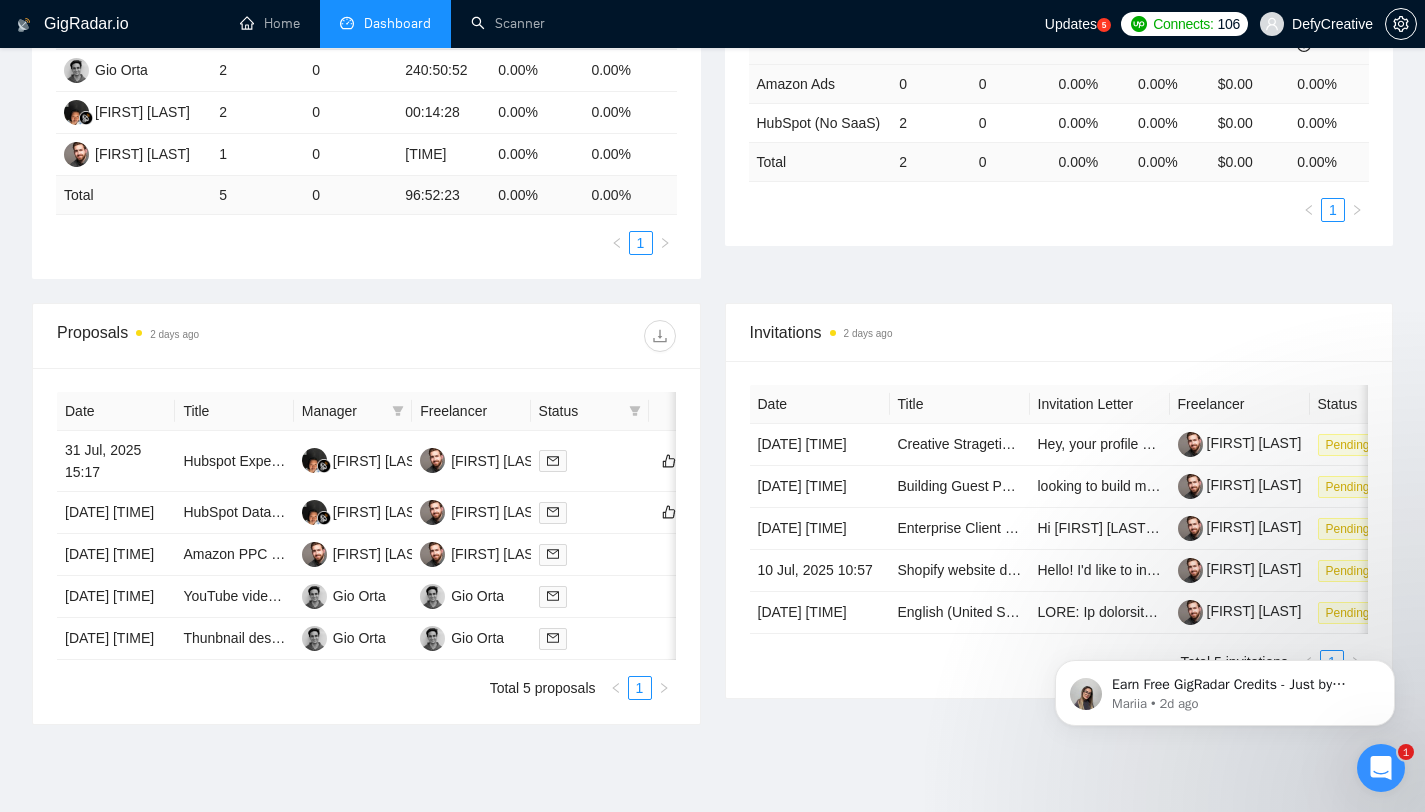 scroll, scrollTop: 430, scrollLeft: 0, axis: vertical 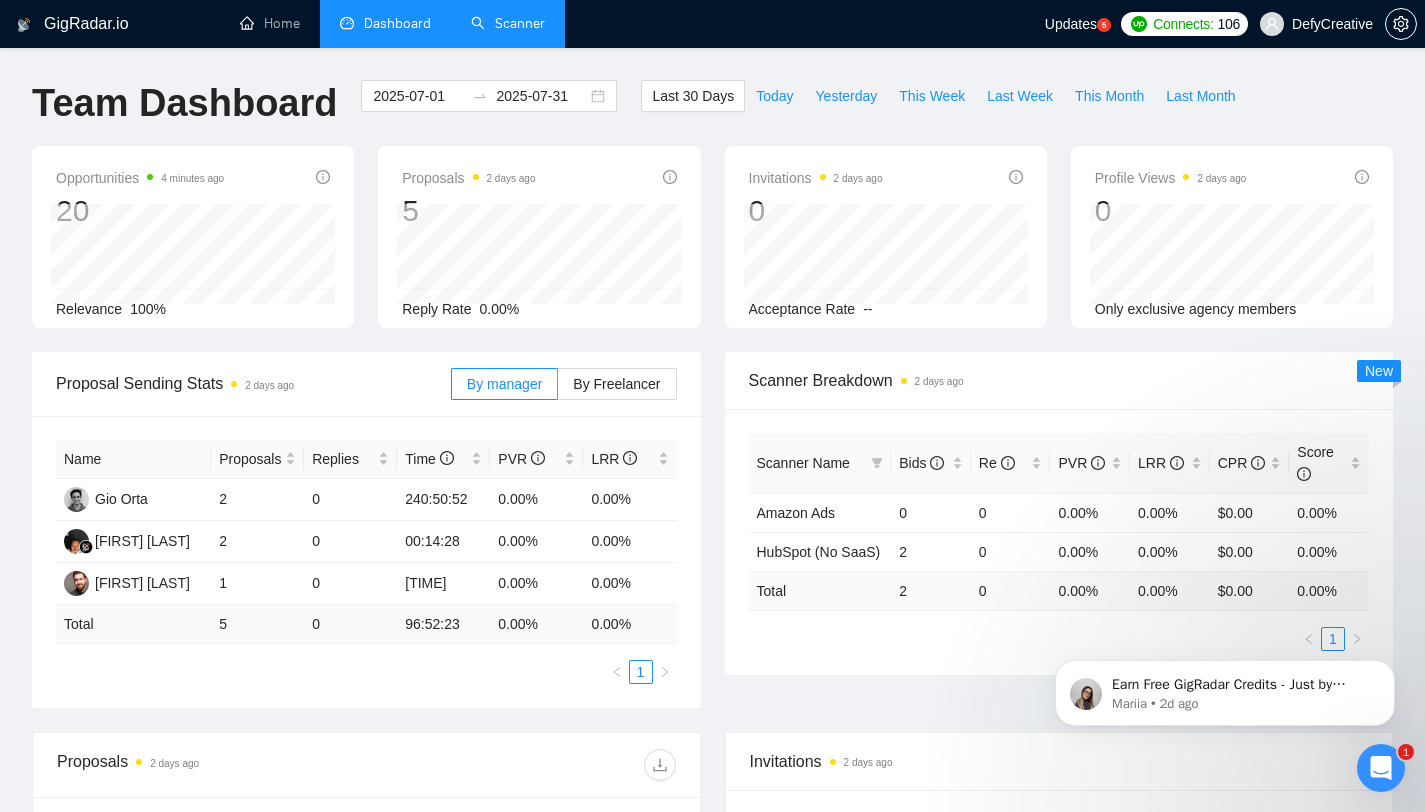 click on "Scanner" at bounding box center [508, 23] 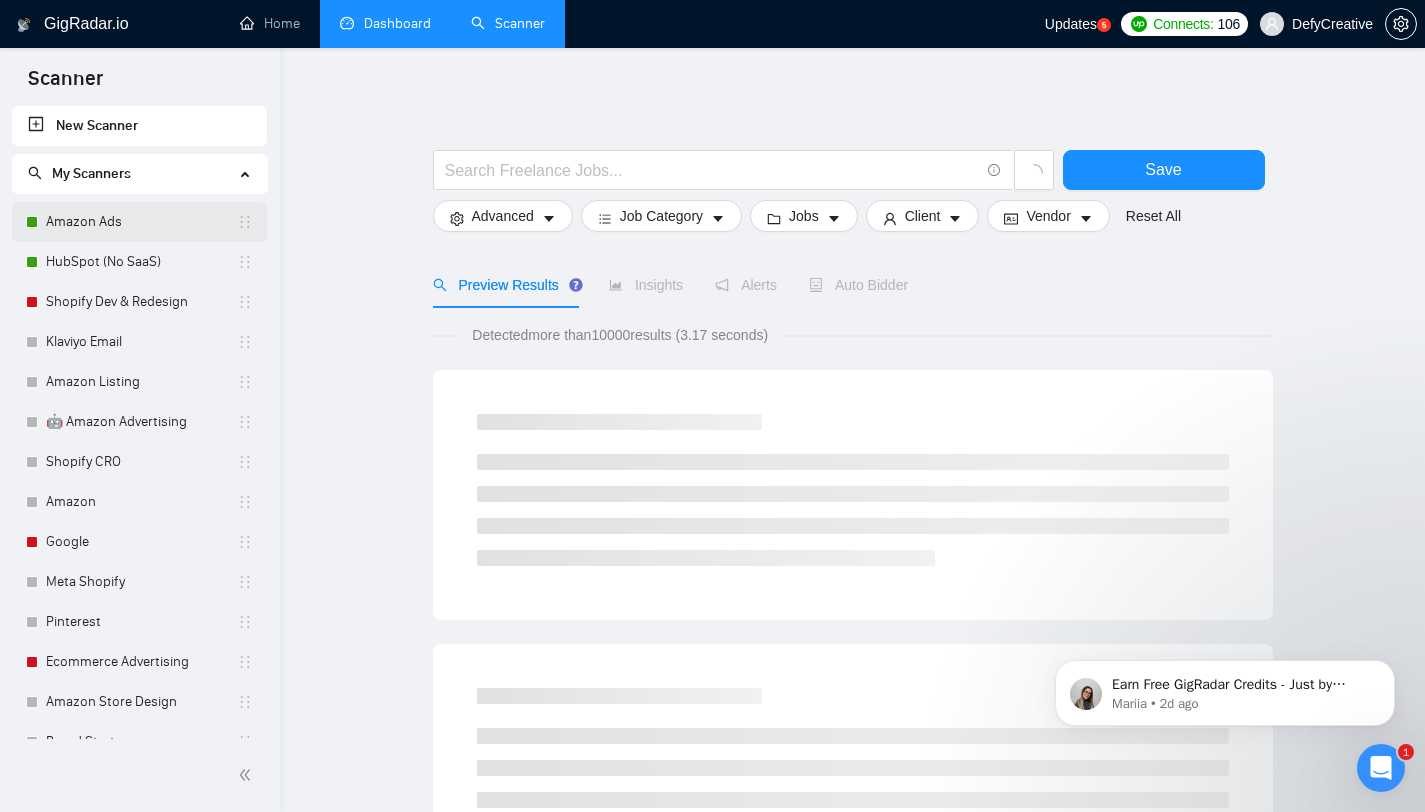 click on "Amazon Ads" at bounding box center [141, 222] 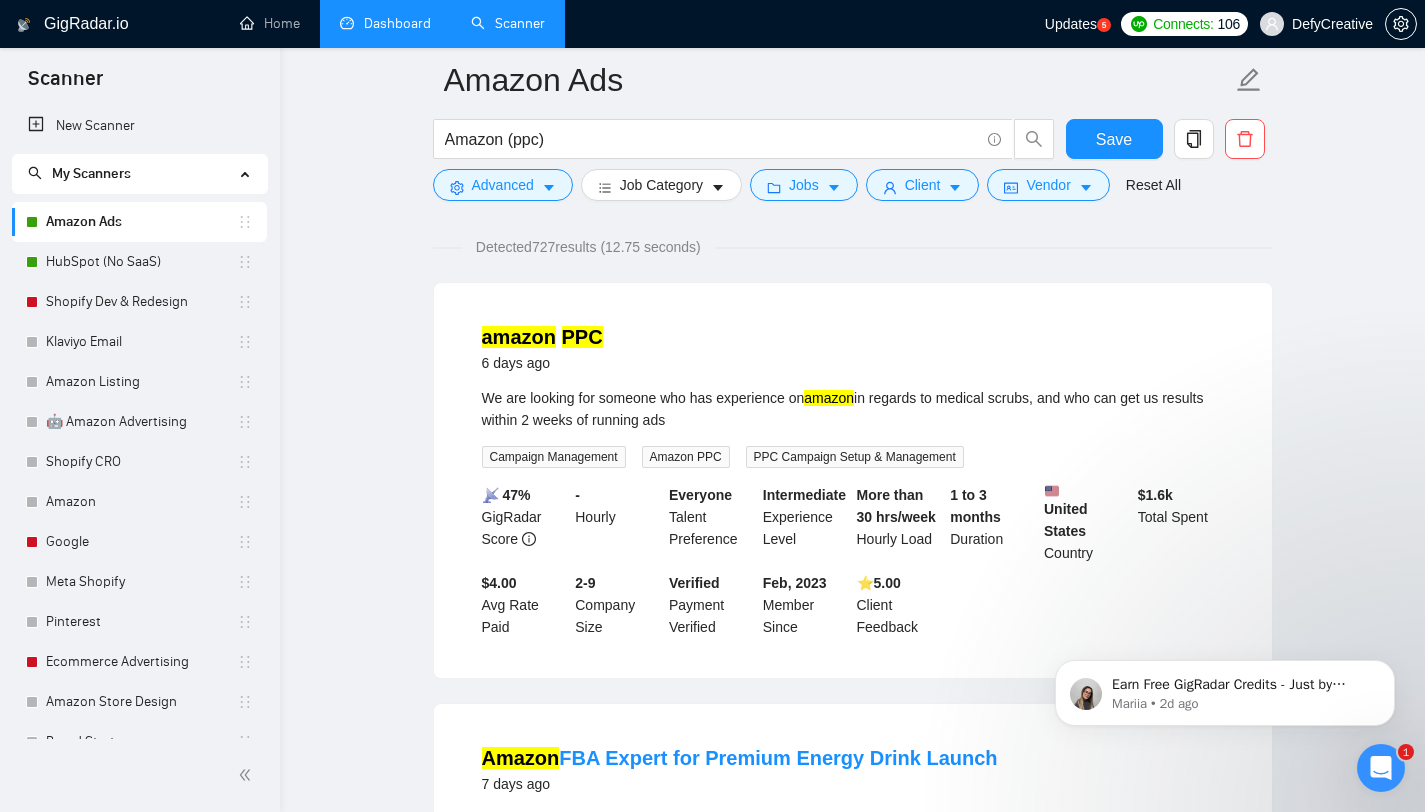 scroll, scrollTop: 123, scrollLeft: 0, axis: vertical 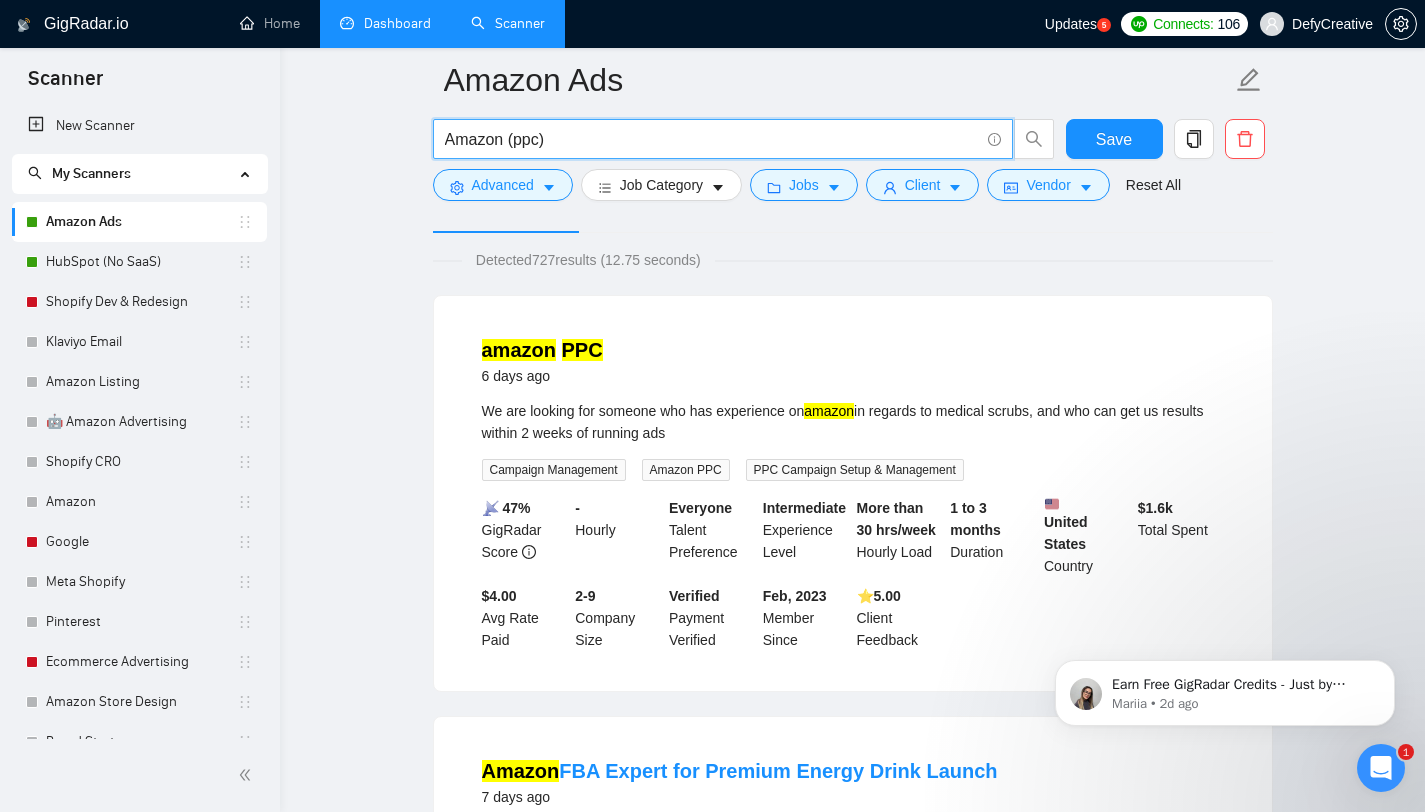 click on "Amazon (ppc)" at bounding box center (712, 139) 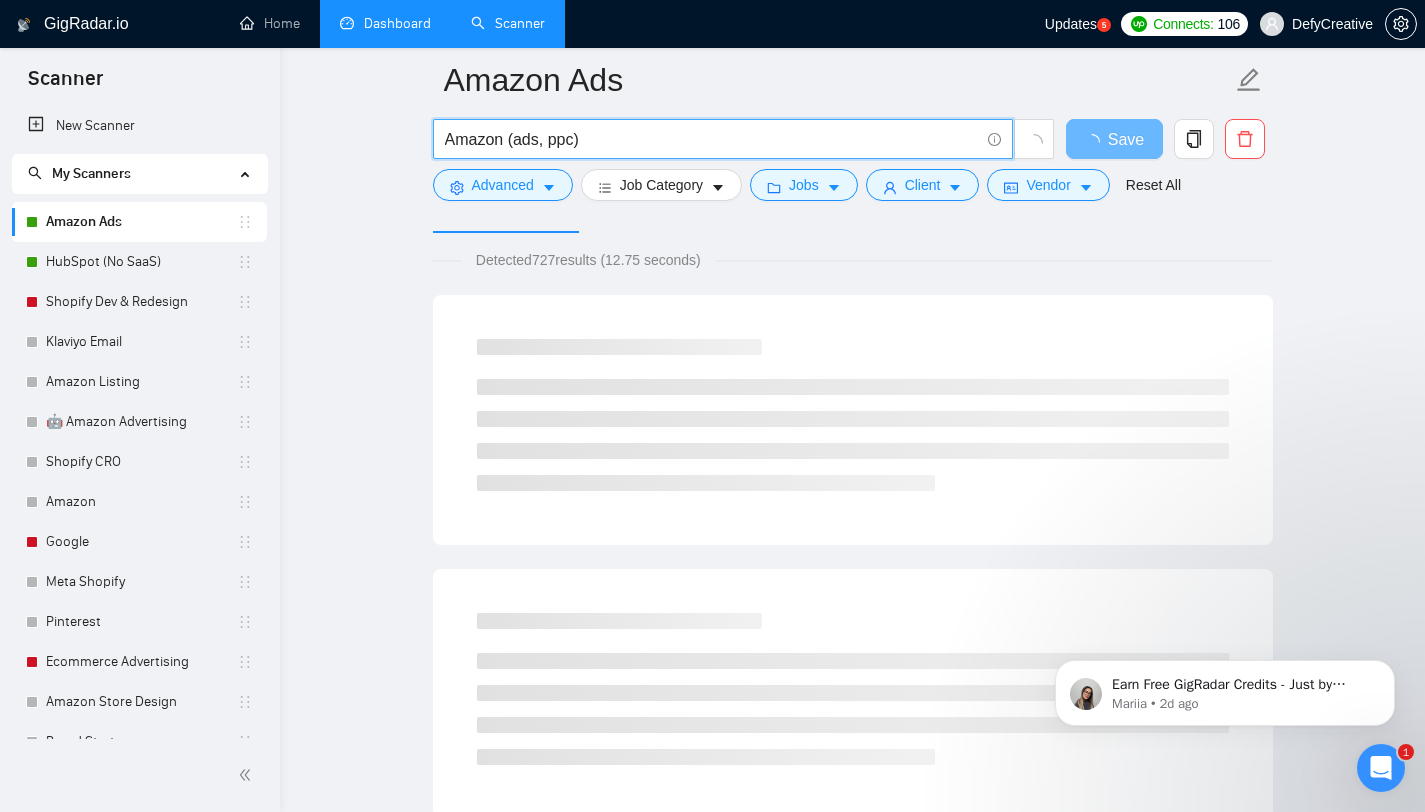 click on "Amazon (ads, ppc)" at bounding box center (712, 139) 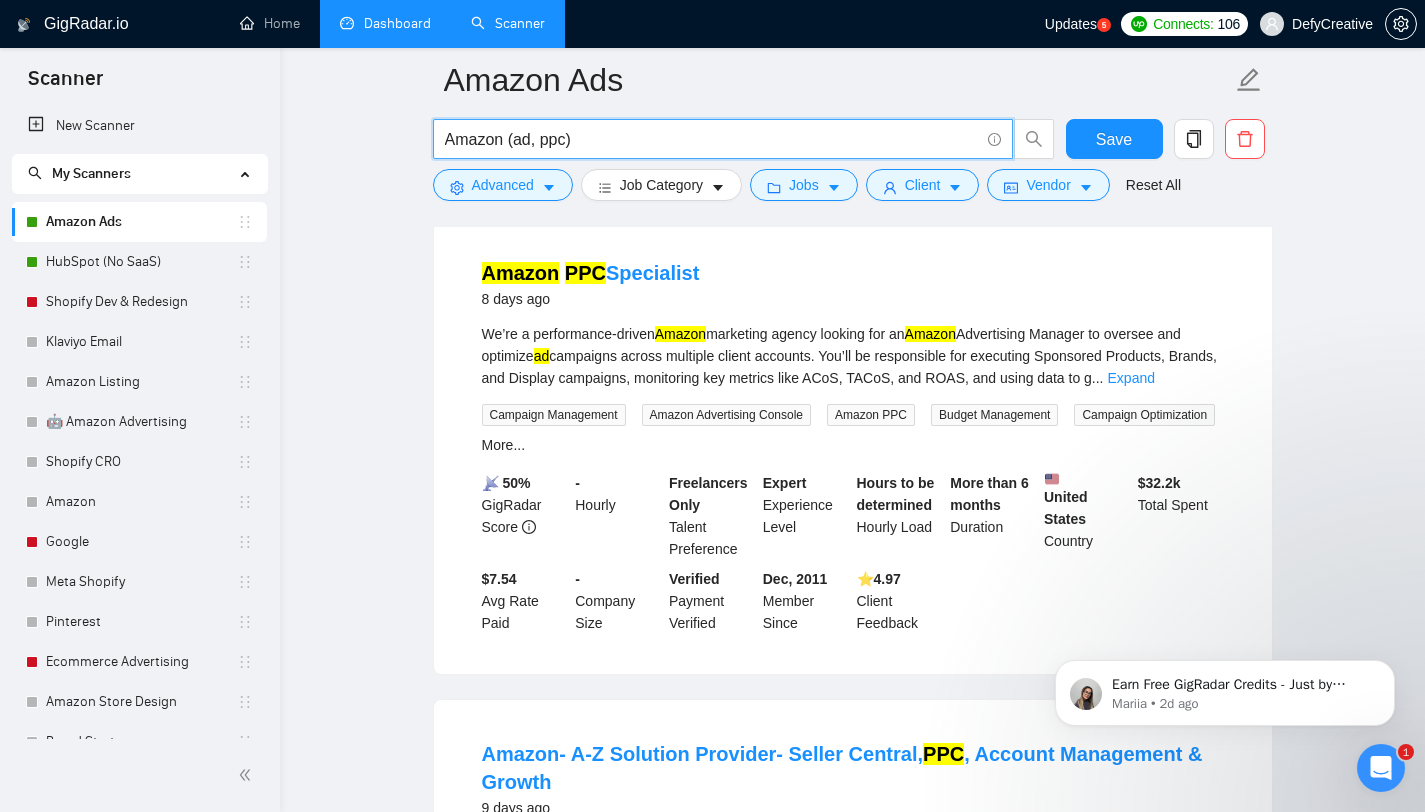 scroll, scrollTop: 226, scrollLeft: 0, axis: vertical 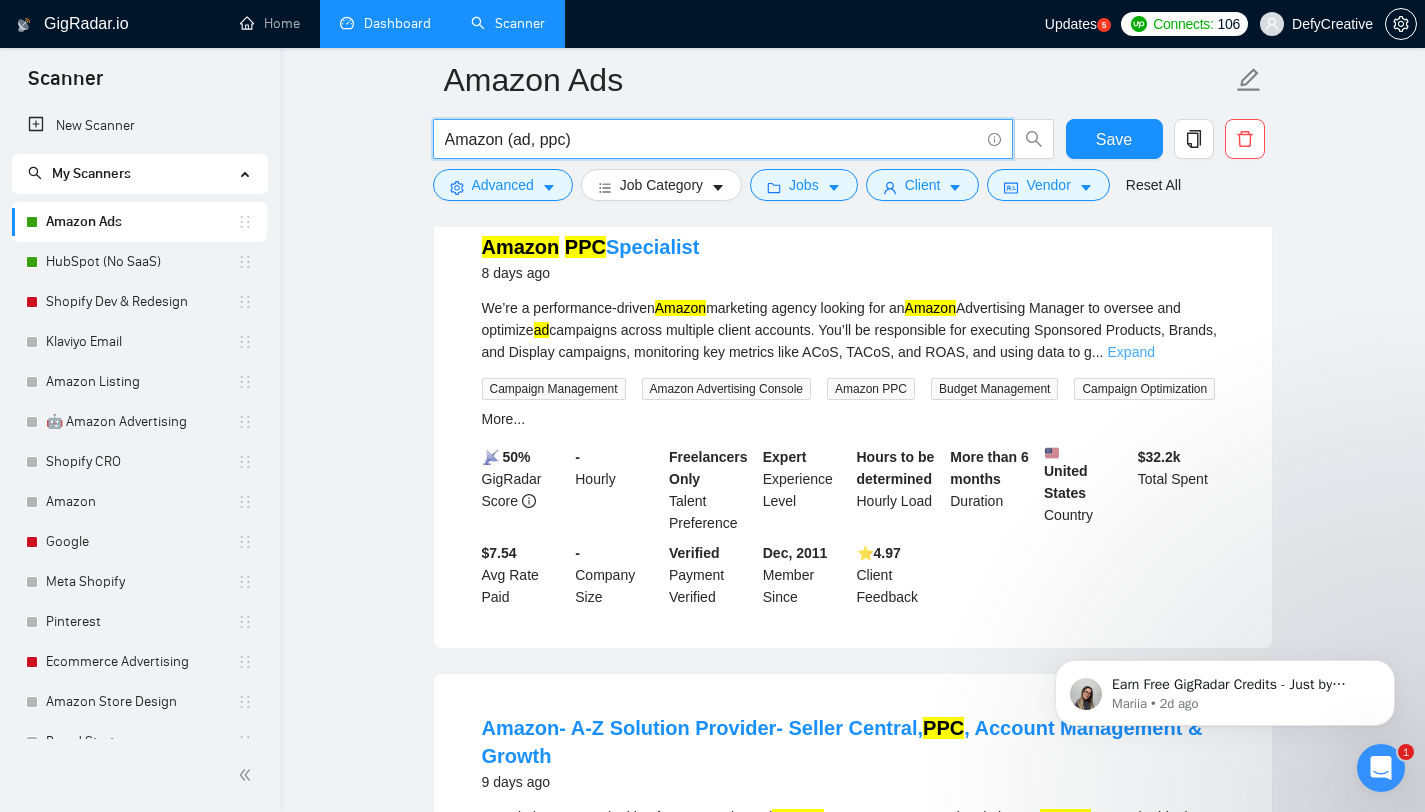 click on "Expand" at bounding box center [1131, 352] 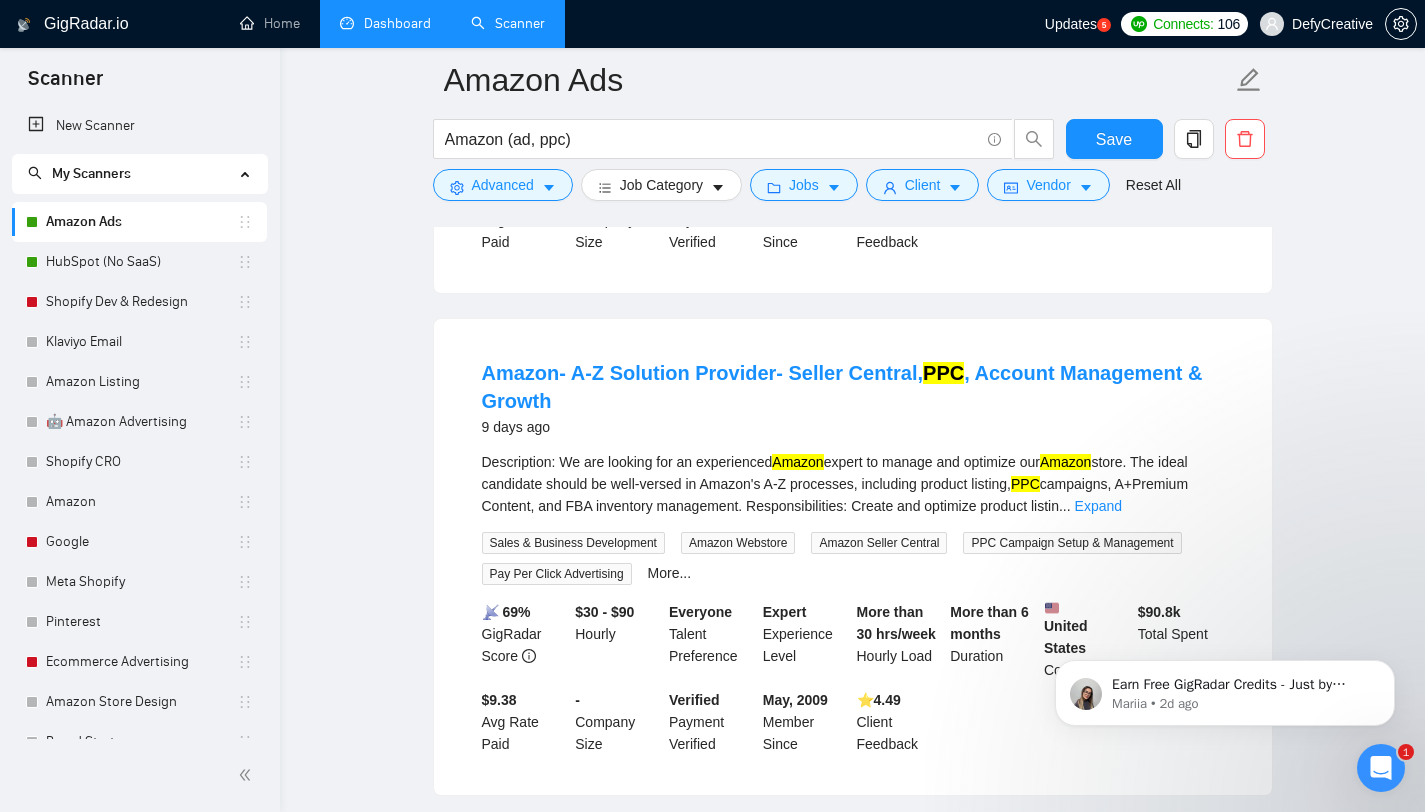 scroll, scrollTop: 225, scrollLeft: 0, axis: vertical 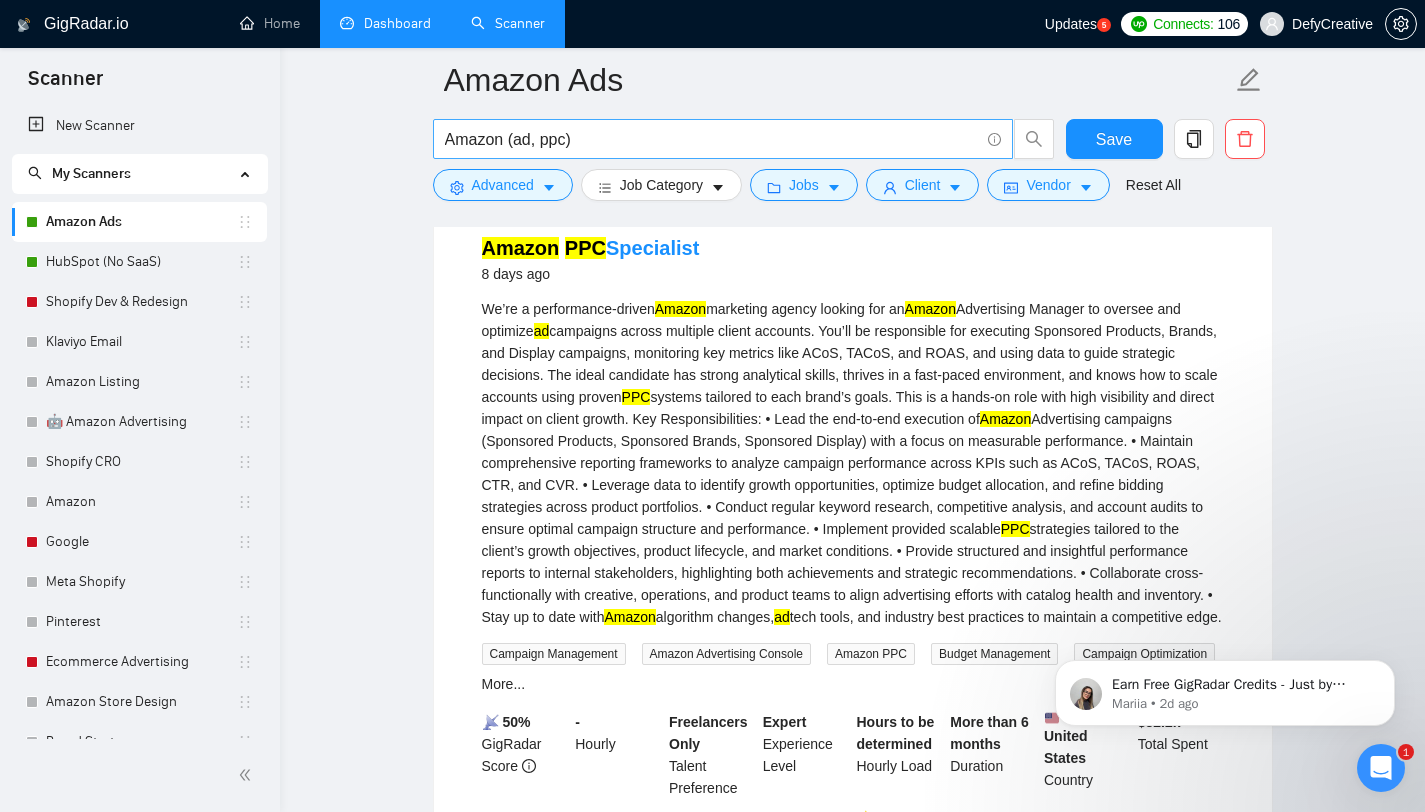 click on "Amazon (ad, ppc)" at bounding box center [712, 139] 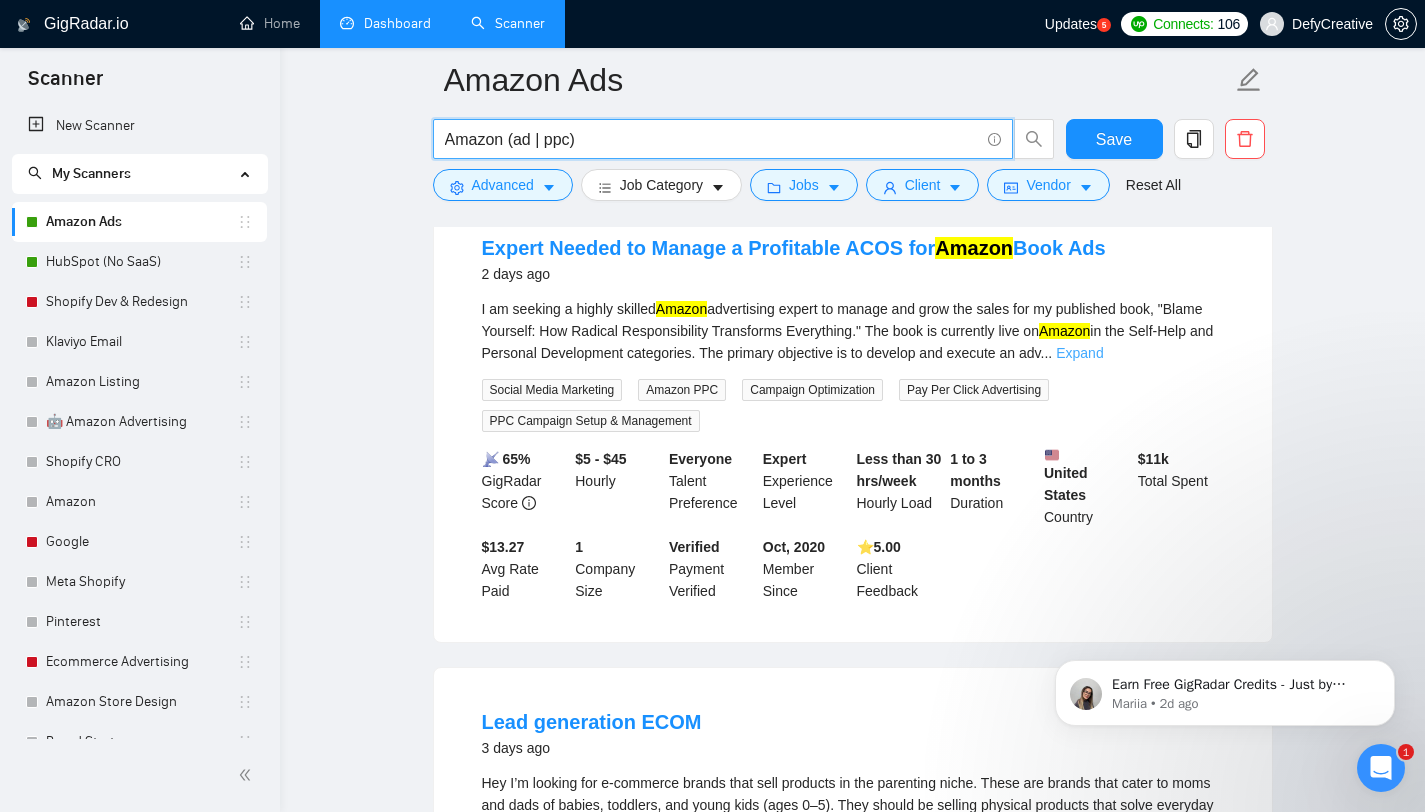 type on "Amazon (ad | ppc)" 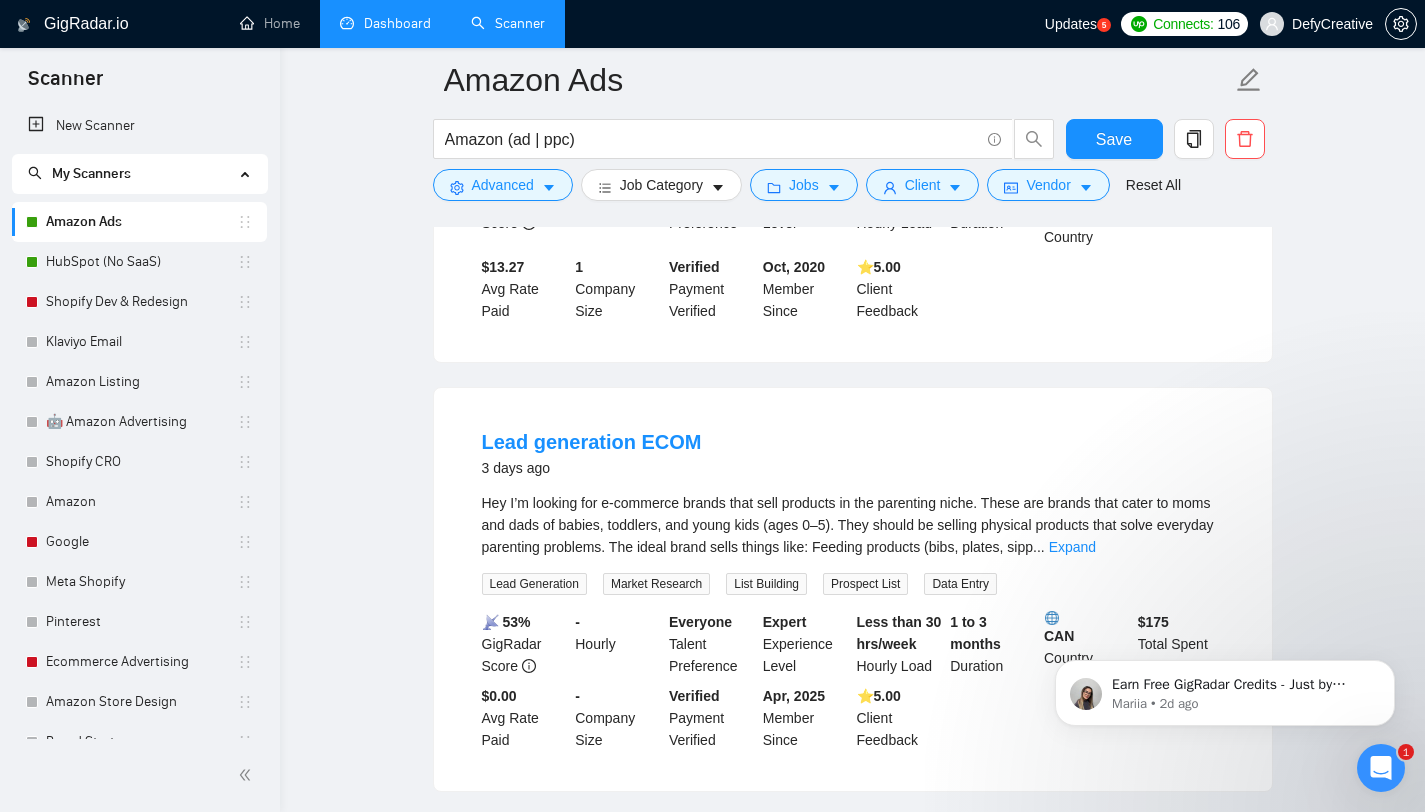 scroll, scrollTop: 1005, scrollLeft: 0, axis: vertical 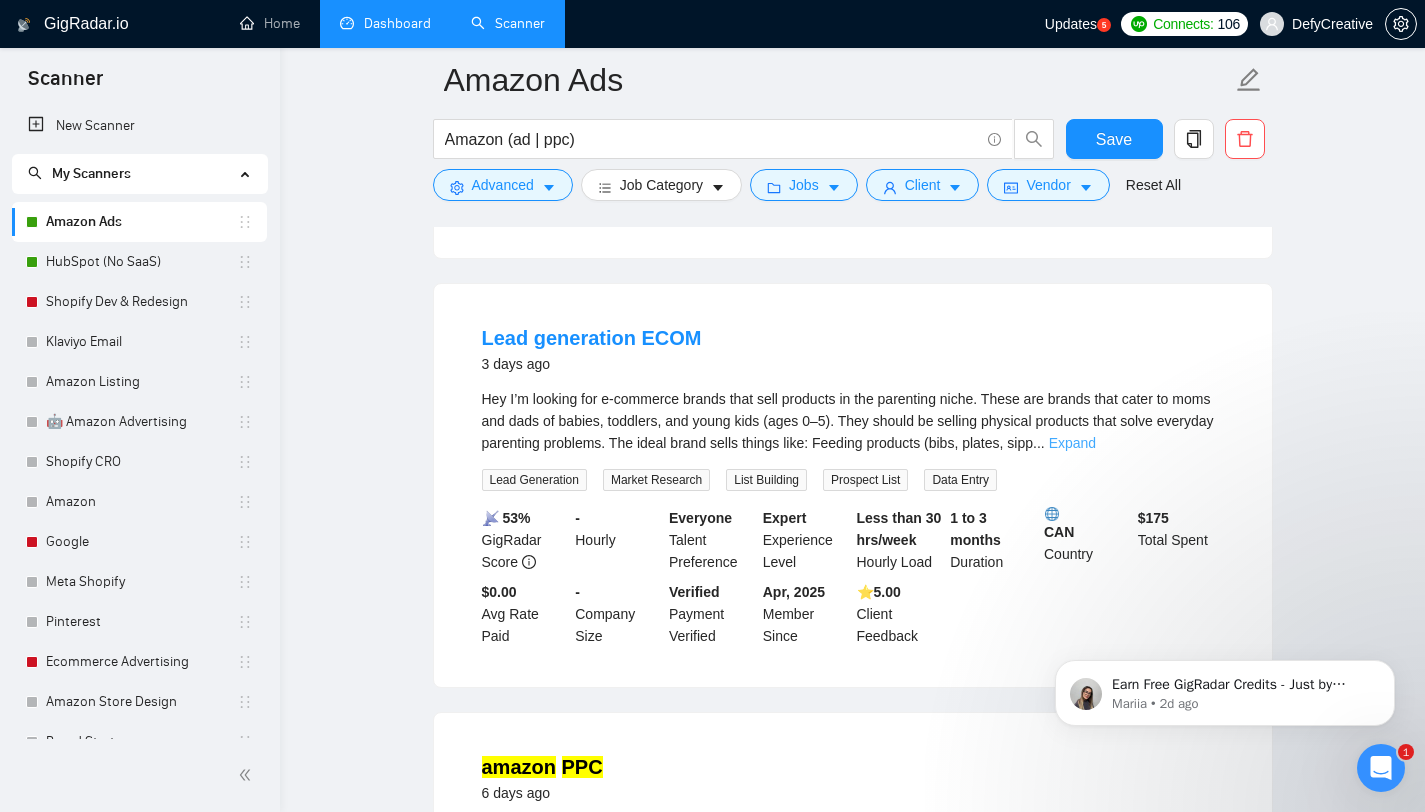click on "Expand" at bounding box center (1072, 443) 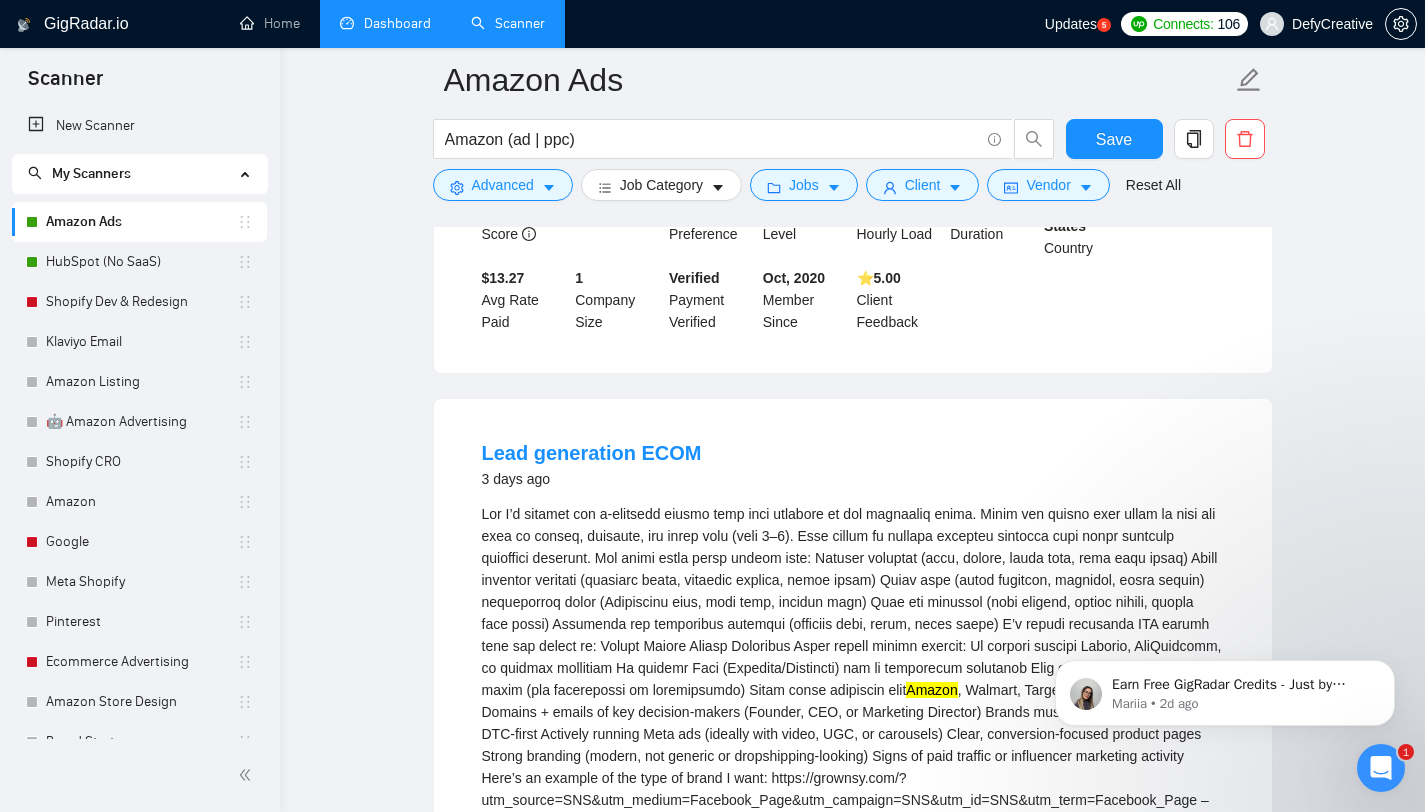scroll, scrollTop: 879, scrollLeft: 0, axis: vertical 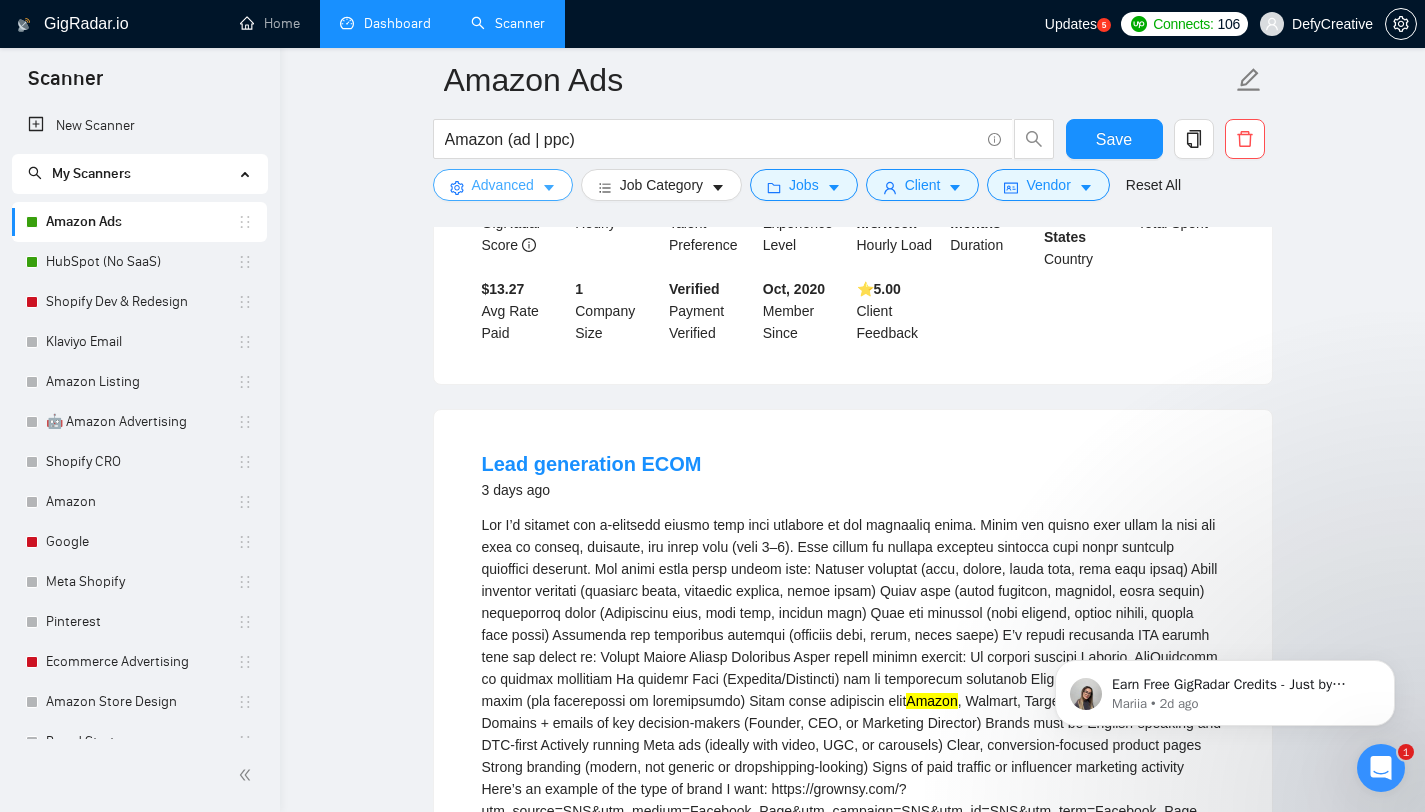 click on "Advanced" at bounding box center [503, 185] 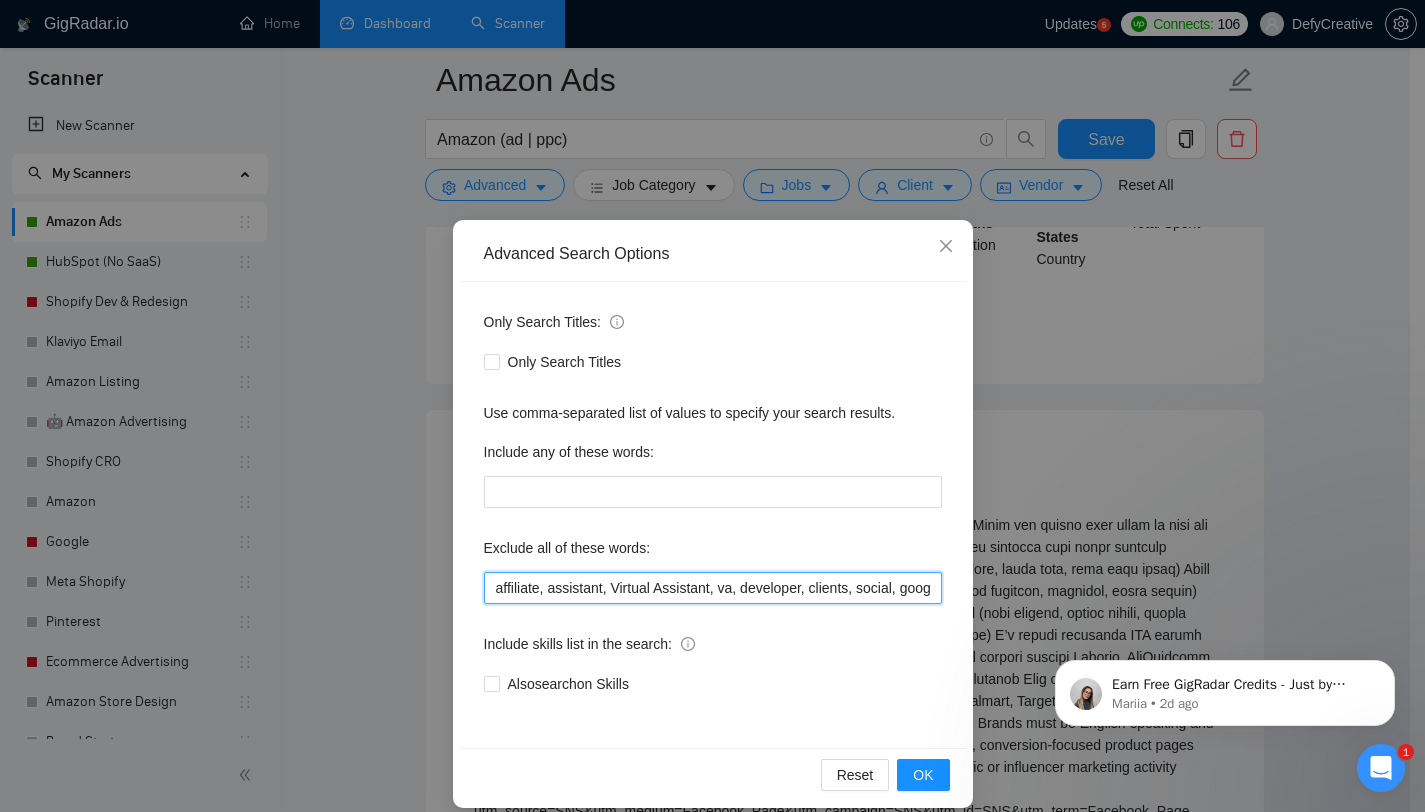click on "affiliate, assistant, Virtual Assistant, va, developer, clients, social, google, facebook, tutor, coach, "teach me", "no agency", "no agencies", "only freelancer", "FREELANCERS", "please reply with", "data entry", scraper, "flat rate"" at bounding box center (713, 588) 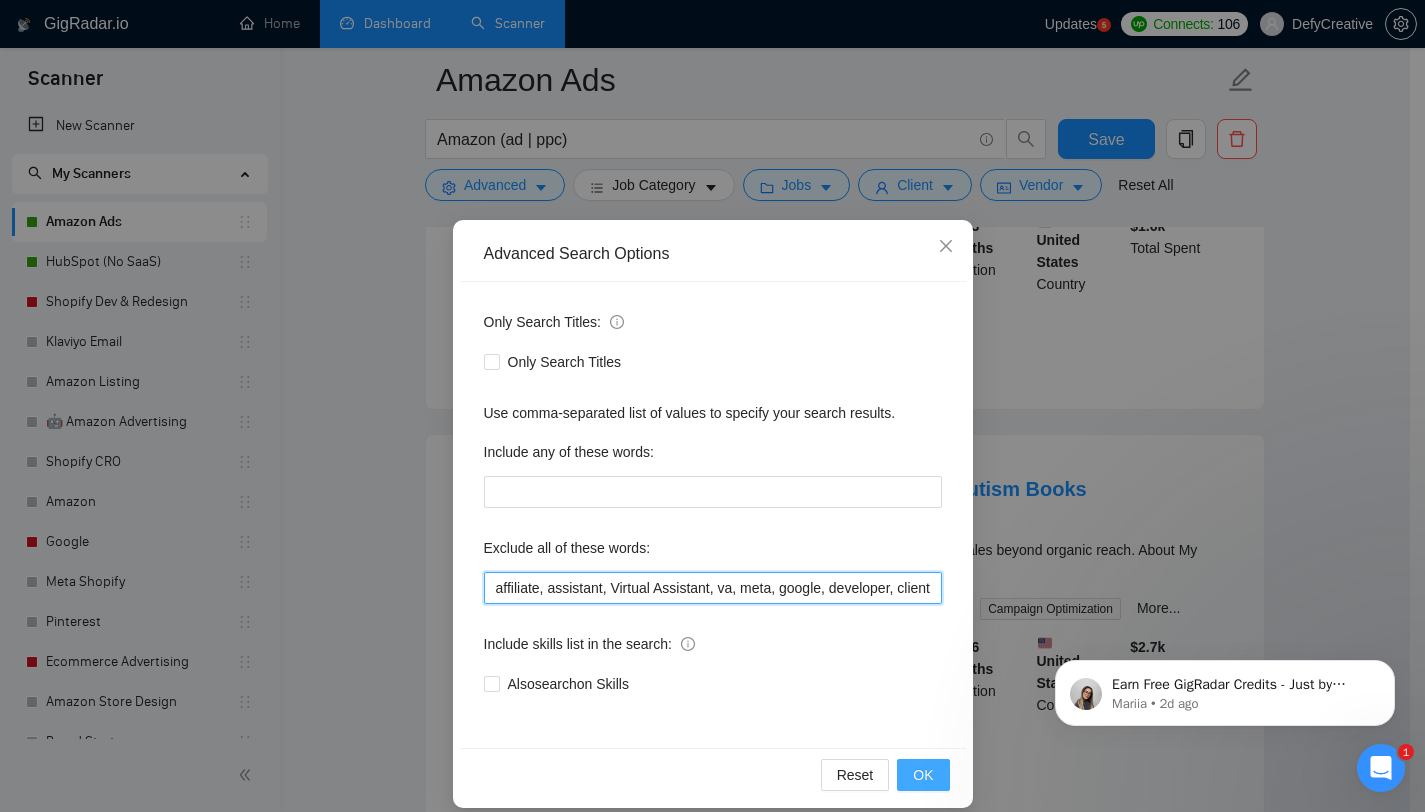 type on "affiliate, assistant, Virtual Assistant, va, meta, google, developer, clients, social, google, facebook, tutor, coach, "teach me", "no agency", "no agencies", "only freelancer", "FREELANCERS", "please reply with", "data entry", scraper, "flat rate"" 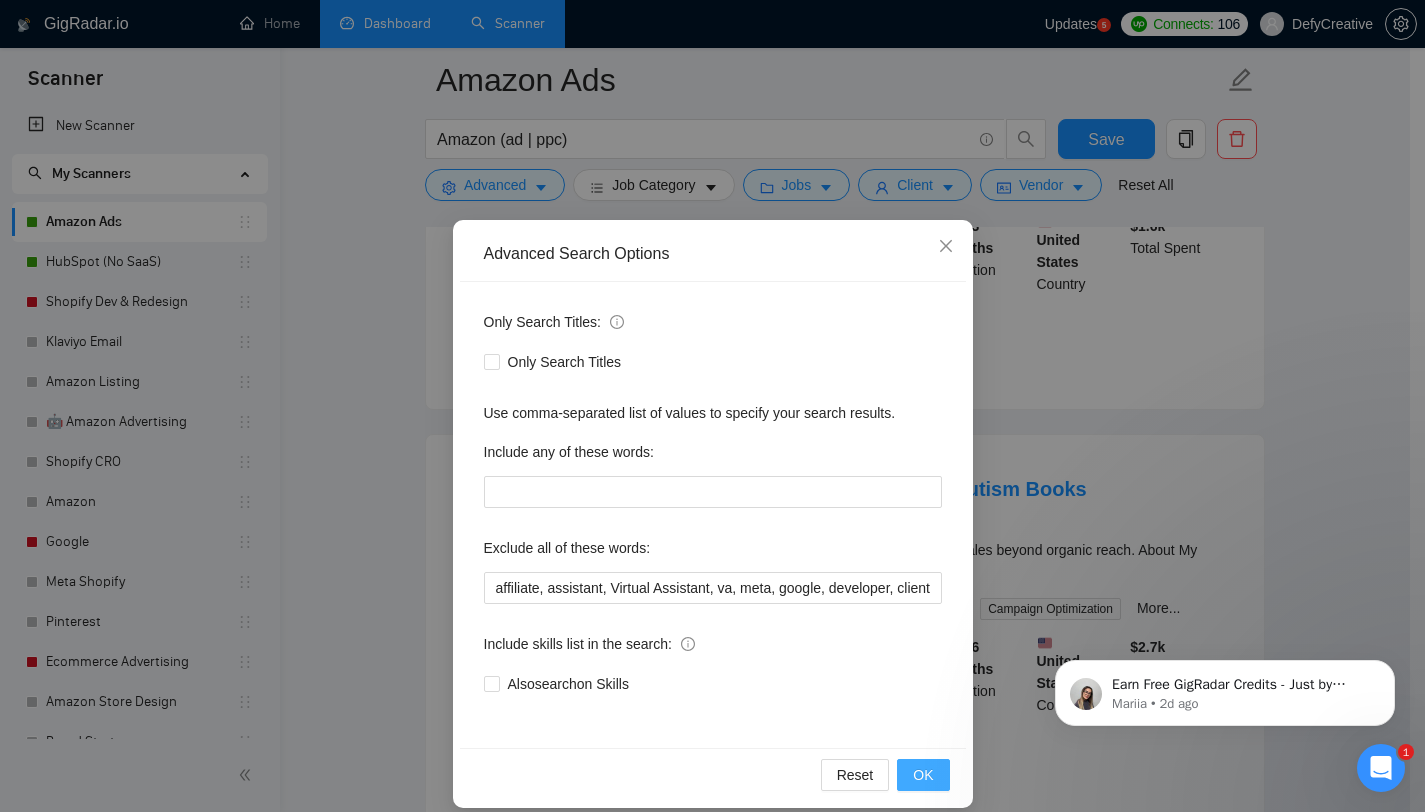 click on "OK" at bounding box center (923, 775) 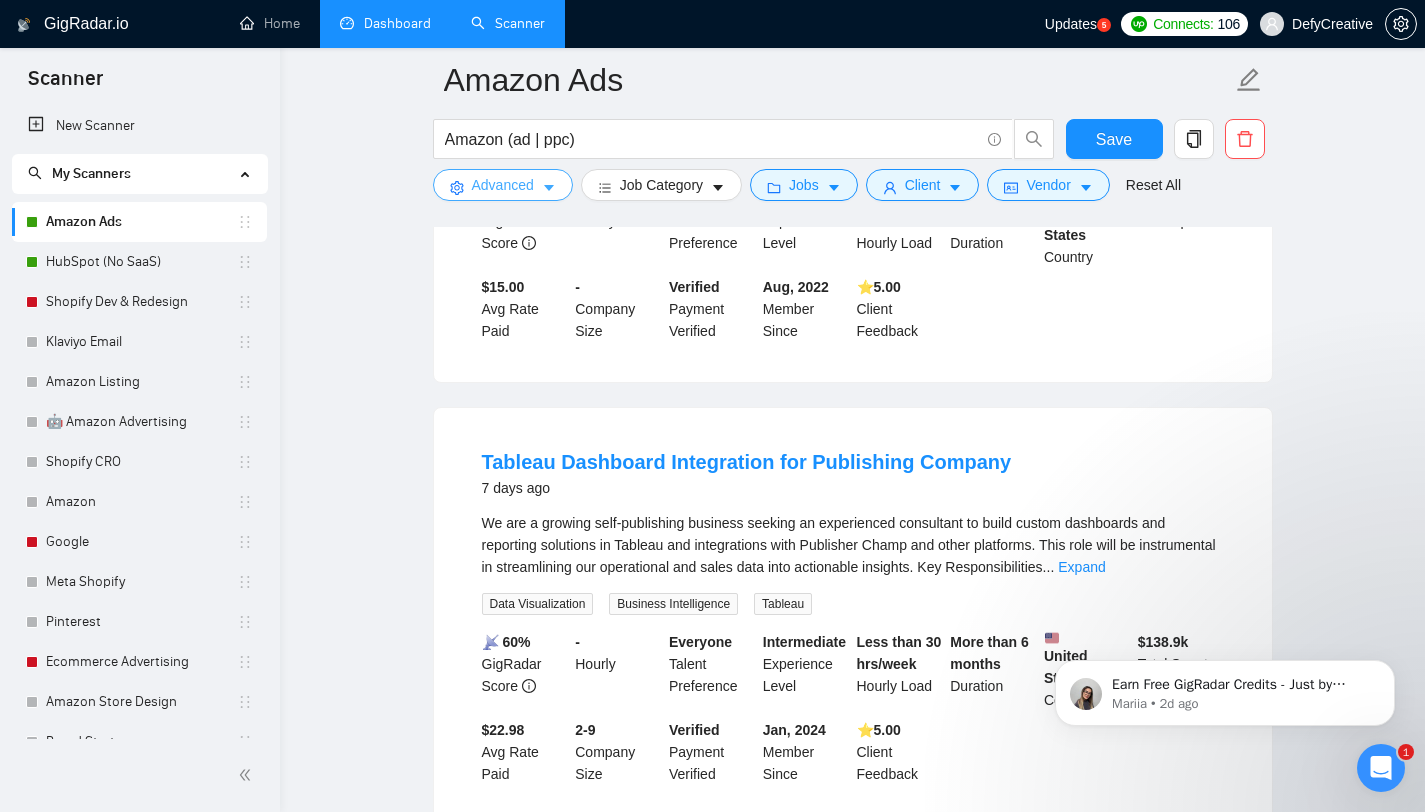 scroll, scrollTop: 1398, scrollLeft: 0, axis: vertical 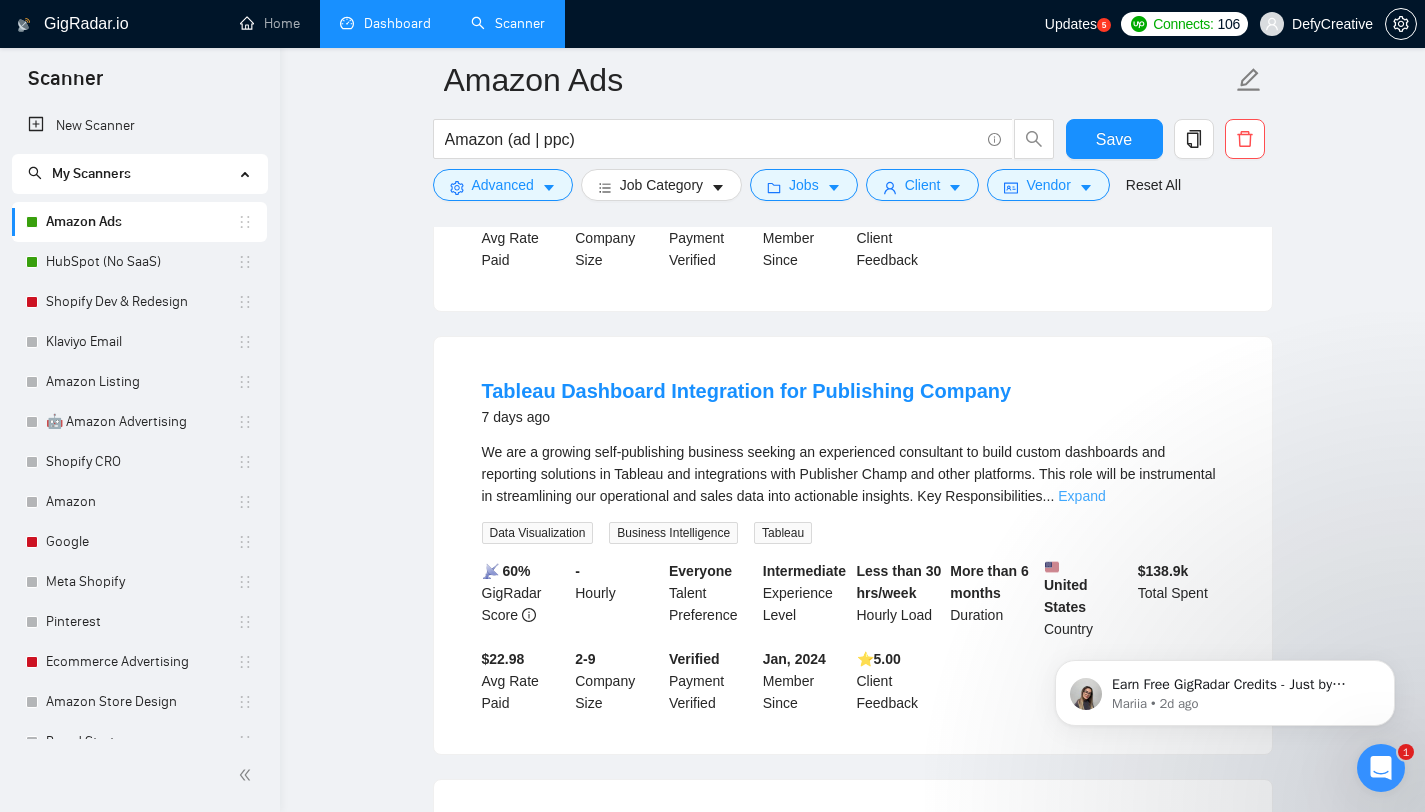 click on "Expand" at bounding box center [1081, 496] 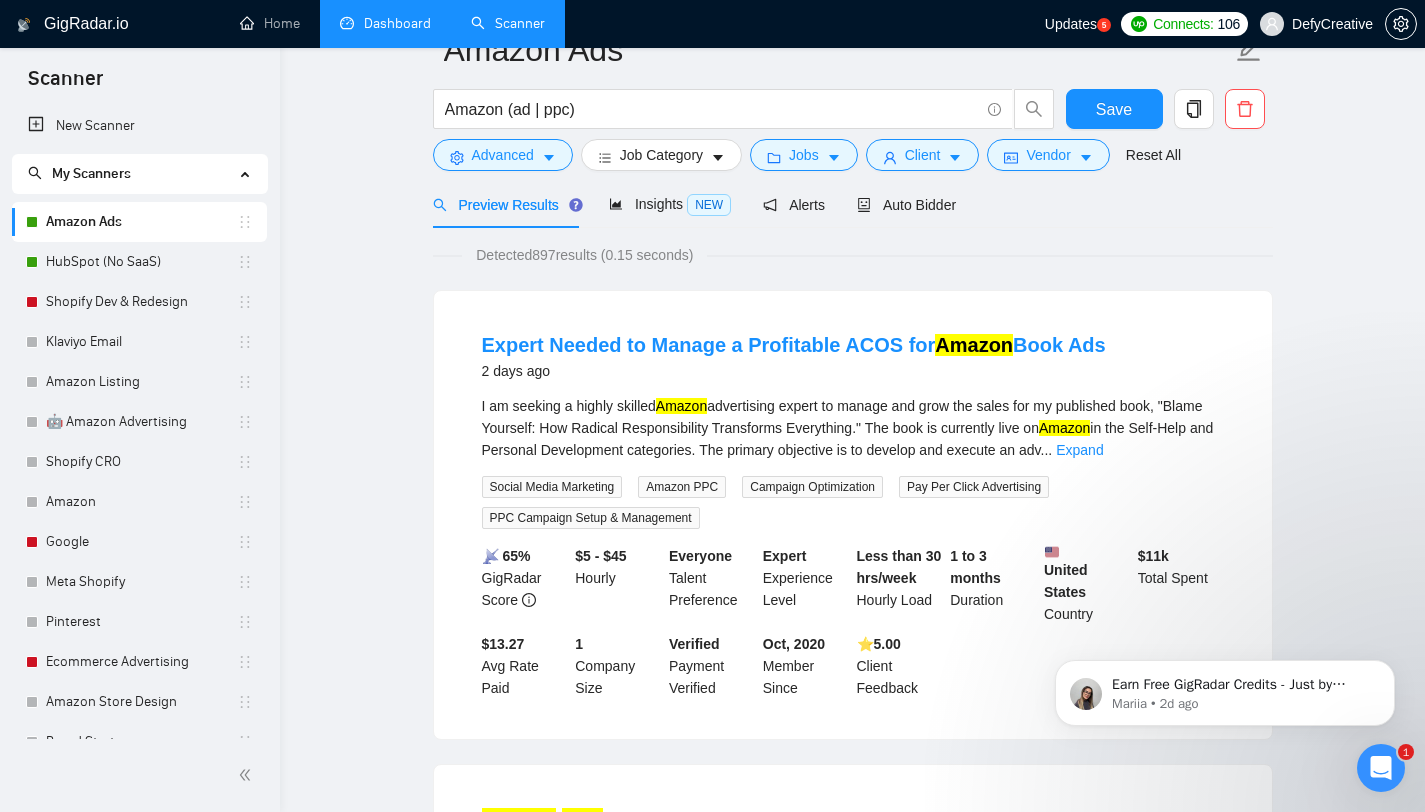 scroll, scrollTop: 0, scrollLeft: 0, axis: both 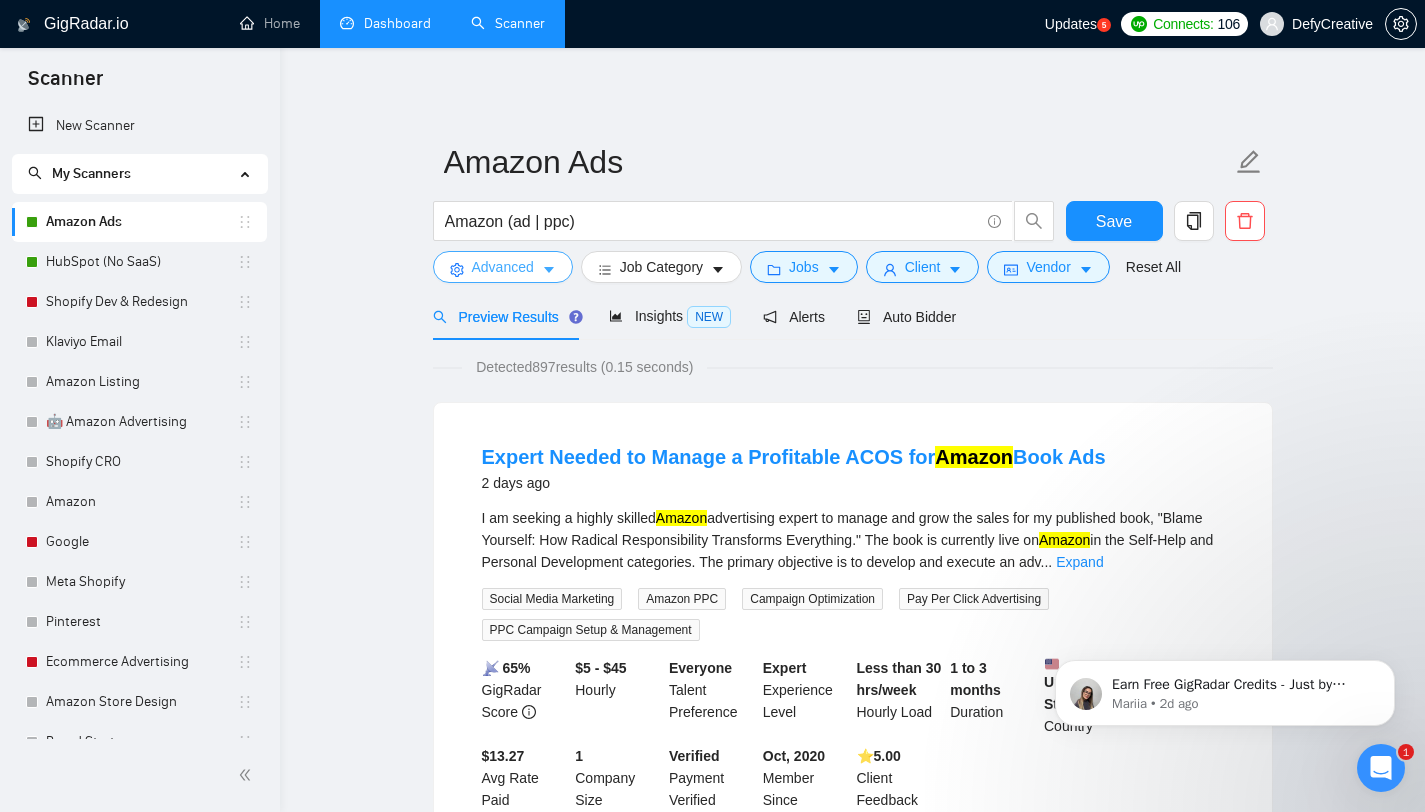 click on "Advanced" at bounding box center (503, 267) 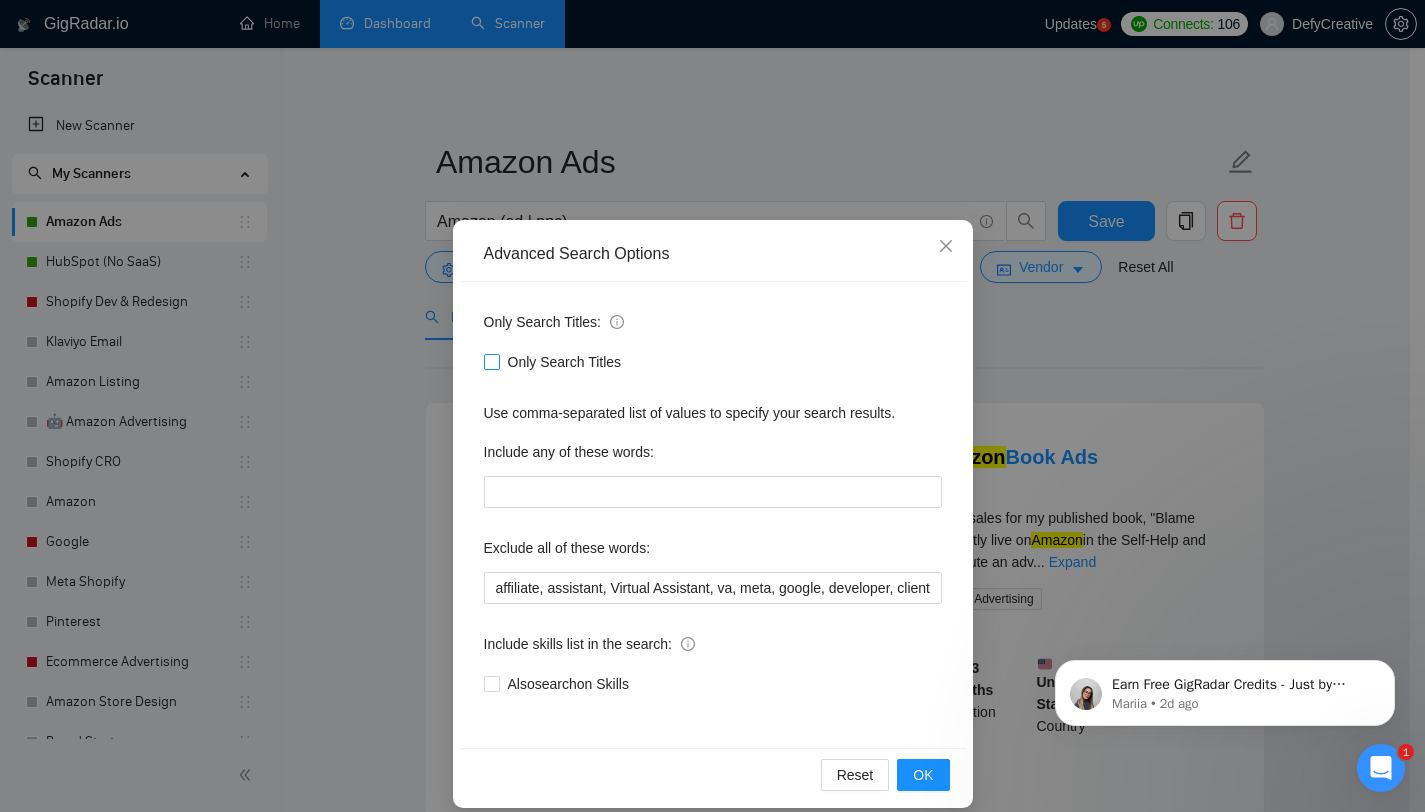 click on "Only Search Titles" at bounding box center (491, 361) 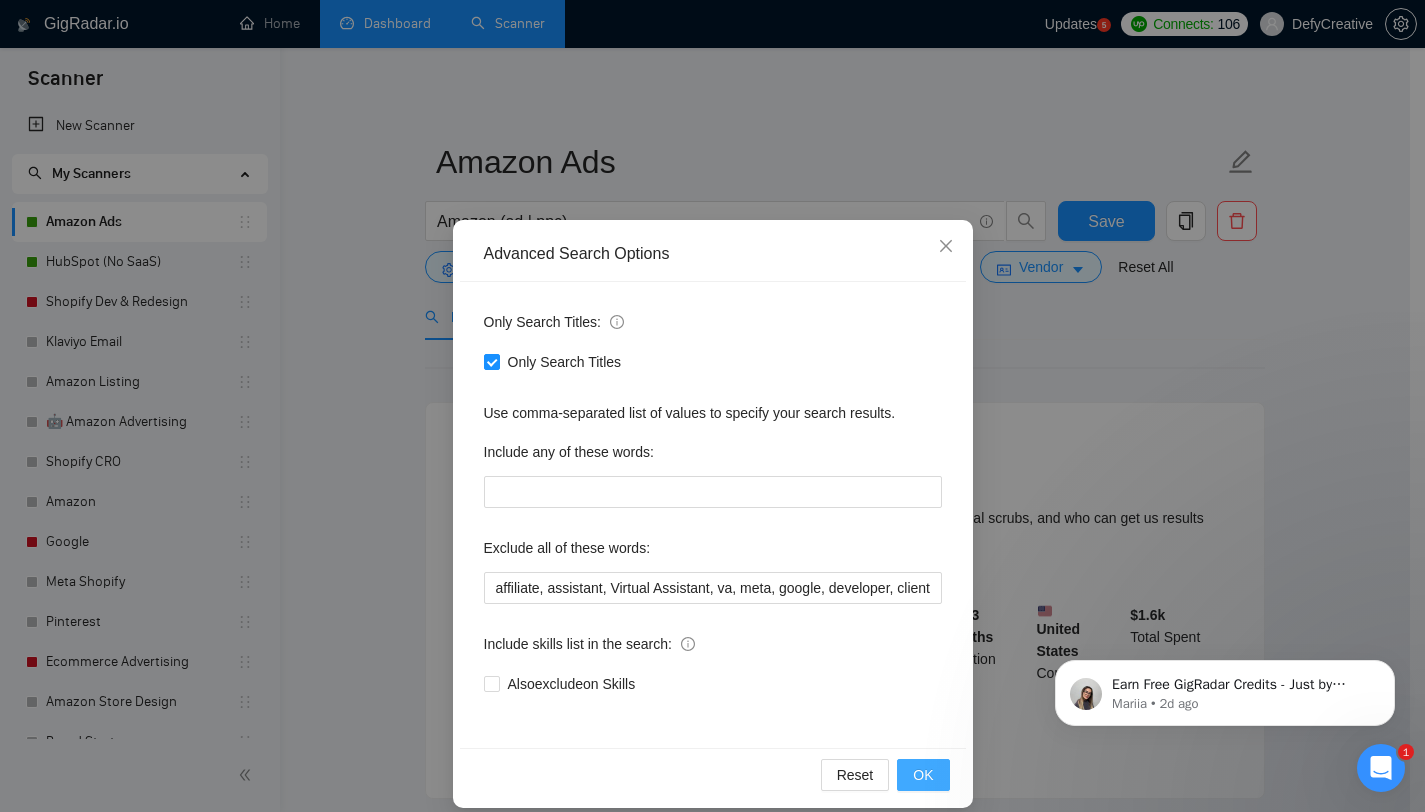 click on "OK" at bounding box center (923, 775) 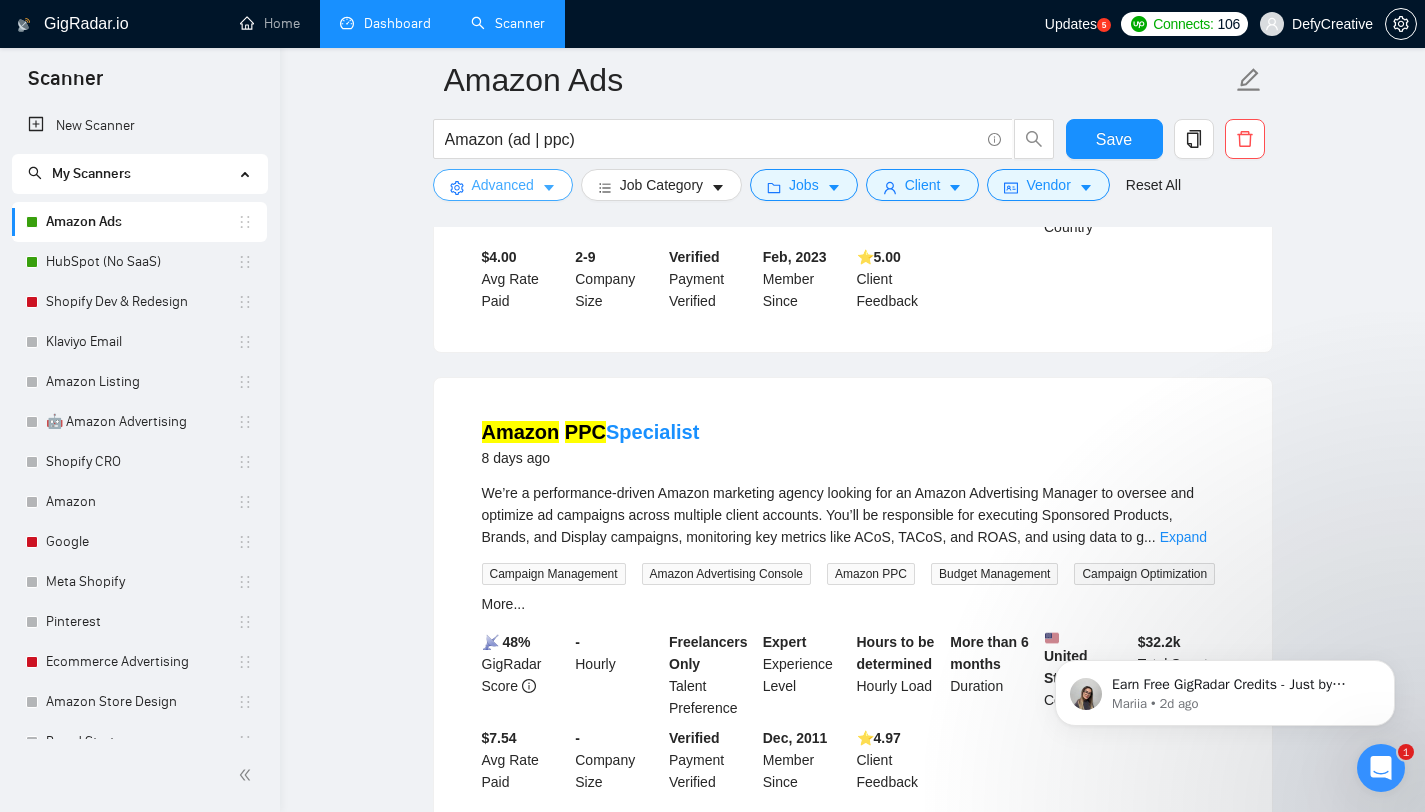 scroll, scrollTop: 429, scrollLeft: 0, axis: vertical 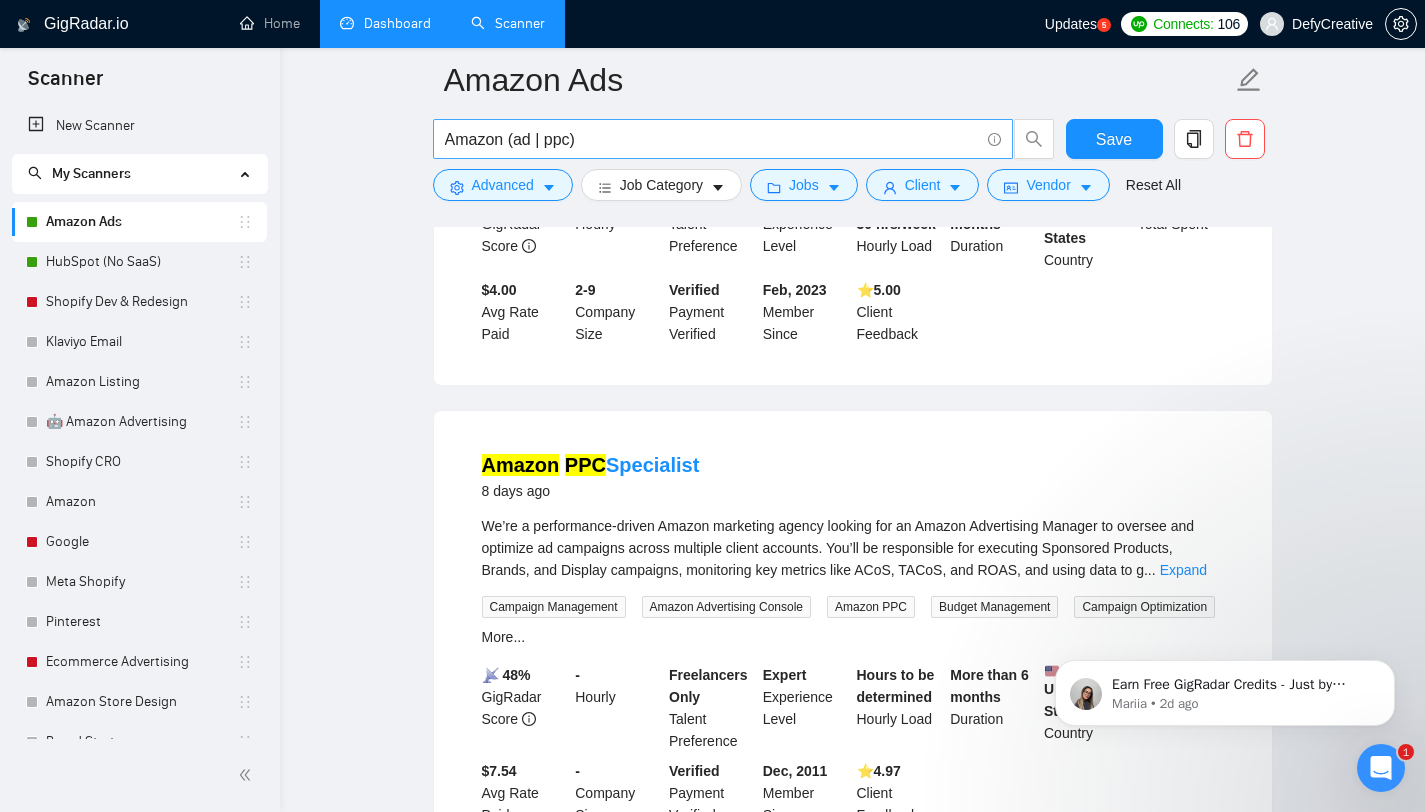 click on "Amazon (ad | ppc)" at bounding box center (712, 139) 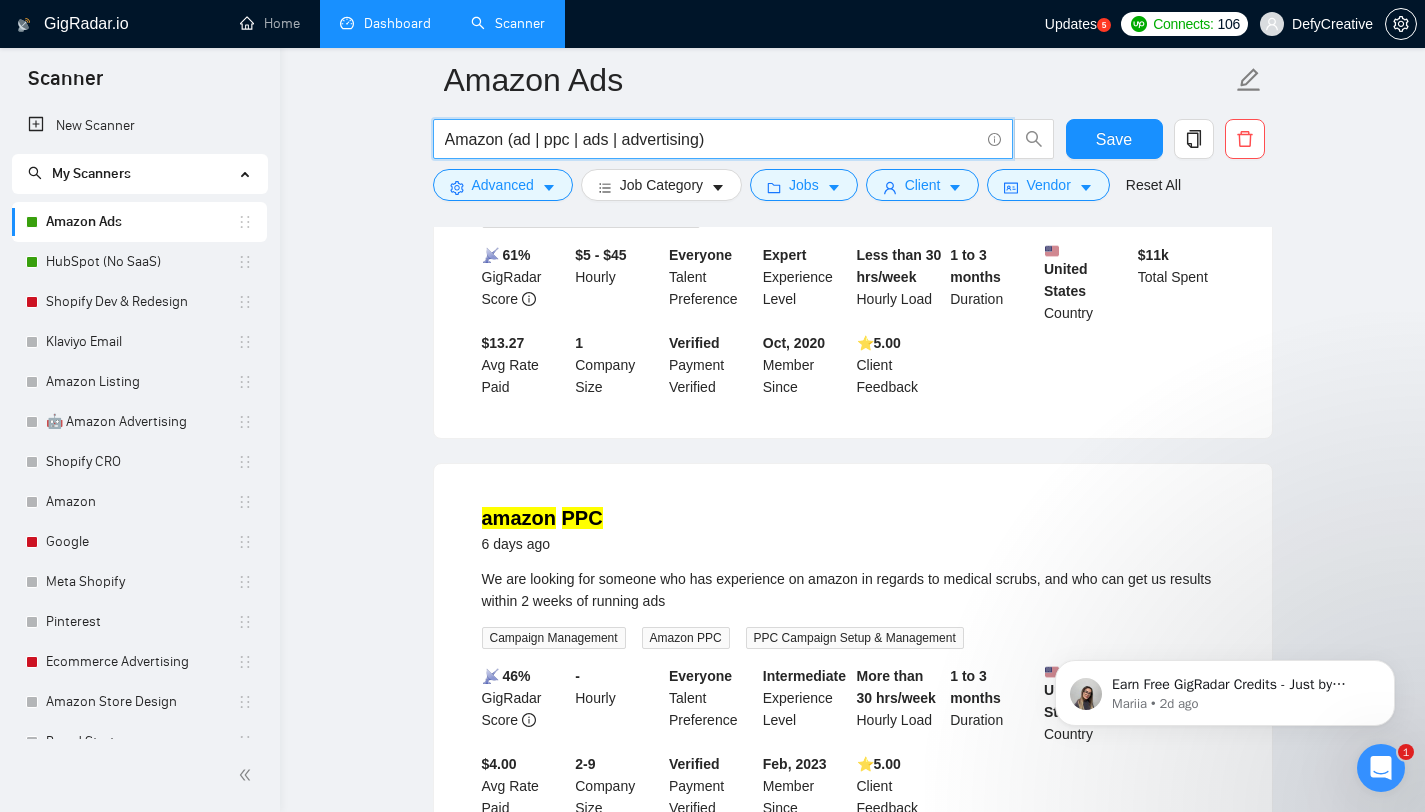 click on "Amazon (ad | ppc | ads | advertising)" at bounding box center [712, 139] 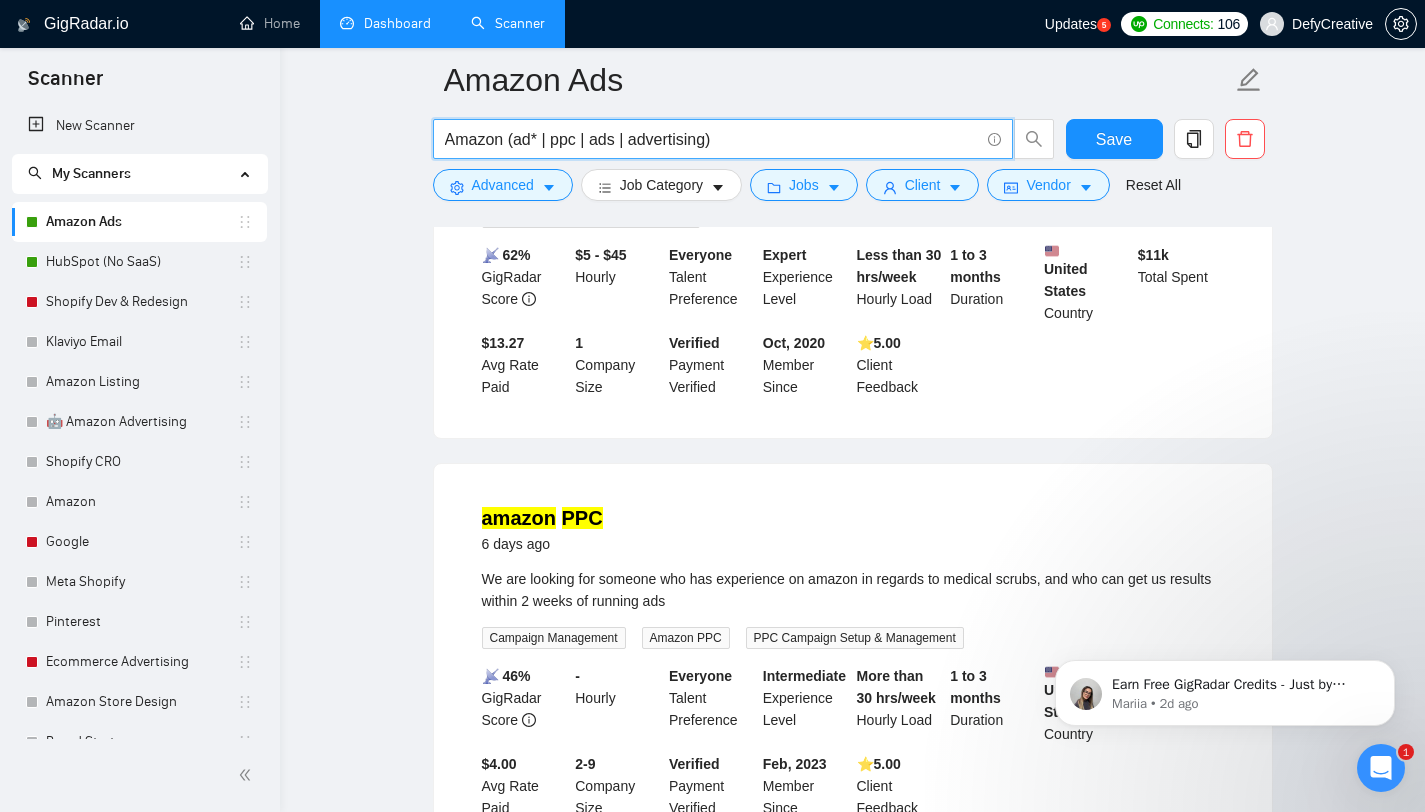 click on "Amazon (ad* | ppc | ads | advertising)" at bounding box center [712, 139] 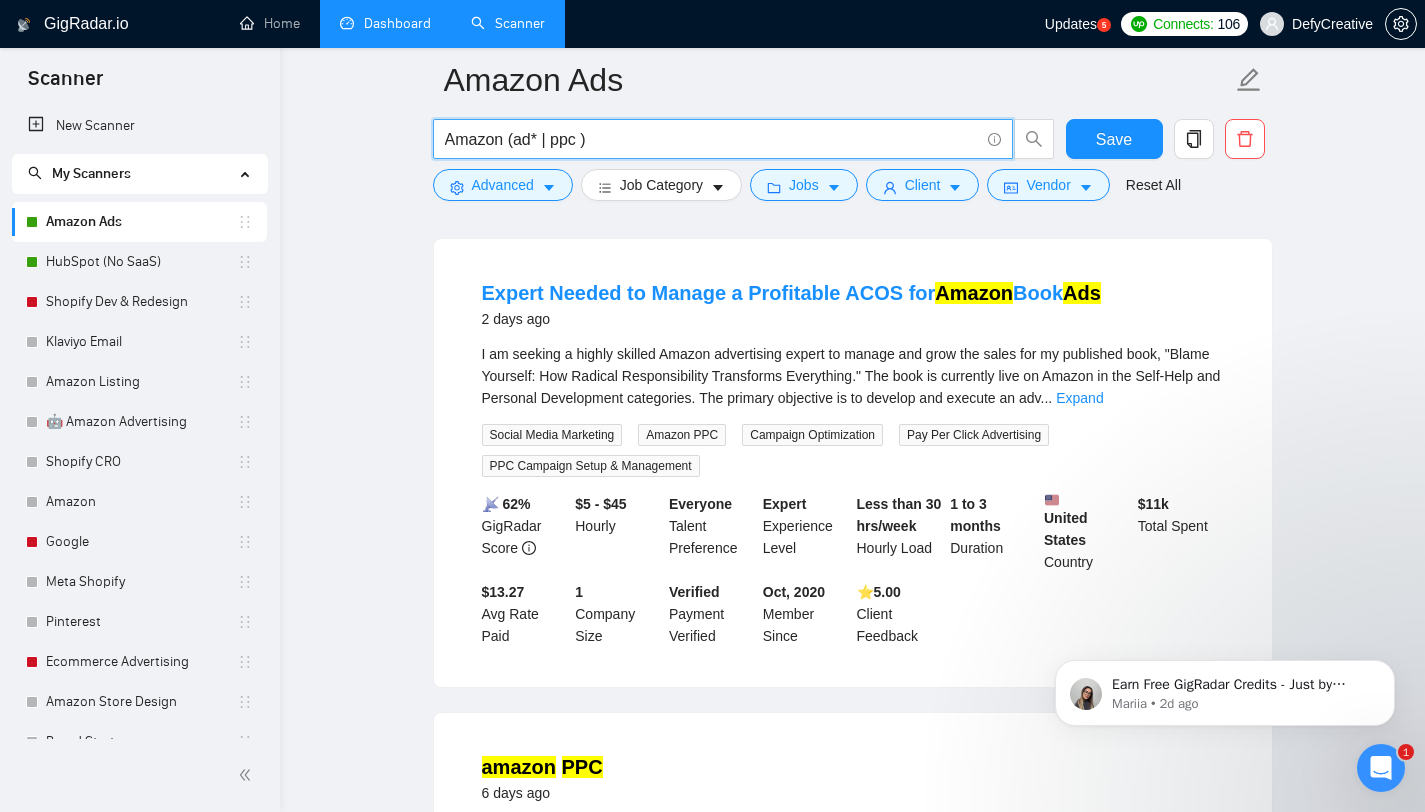 scroll, scrollTop: 171, scrollLeft: 0, axis: vertical 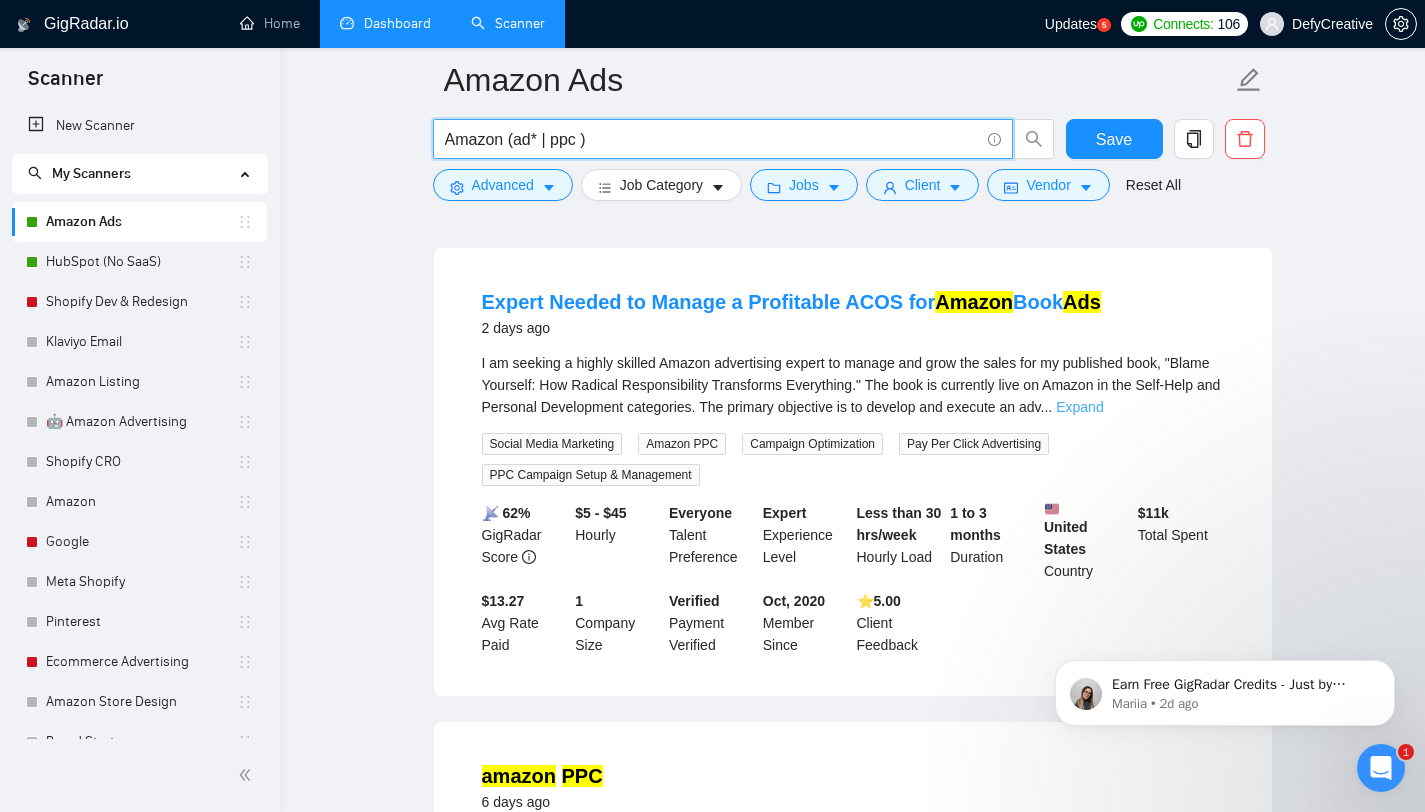type on "Amazon (ad* | ppc )" 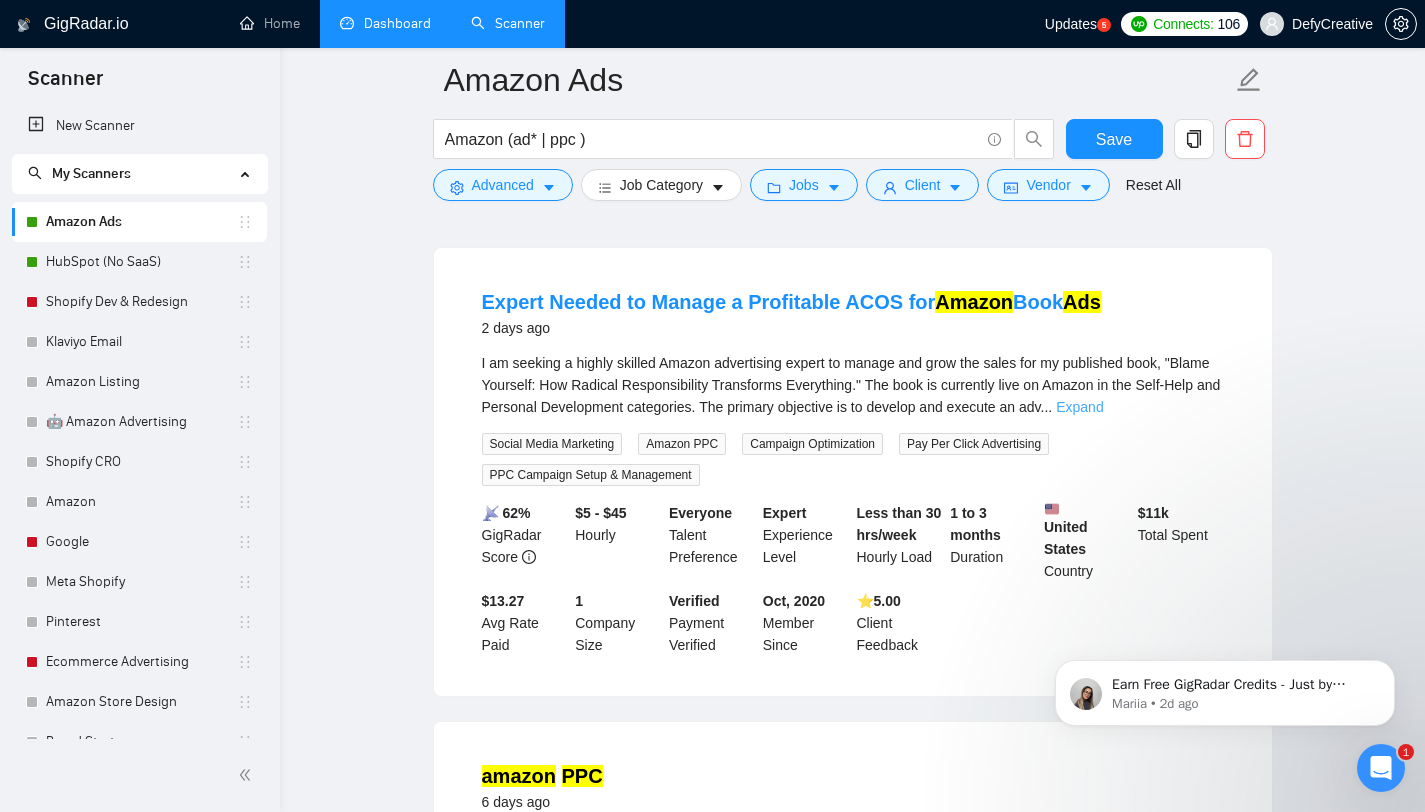 click on "Expand" at bounding box center (1079, 407) 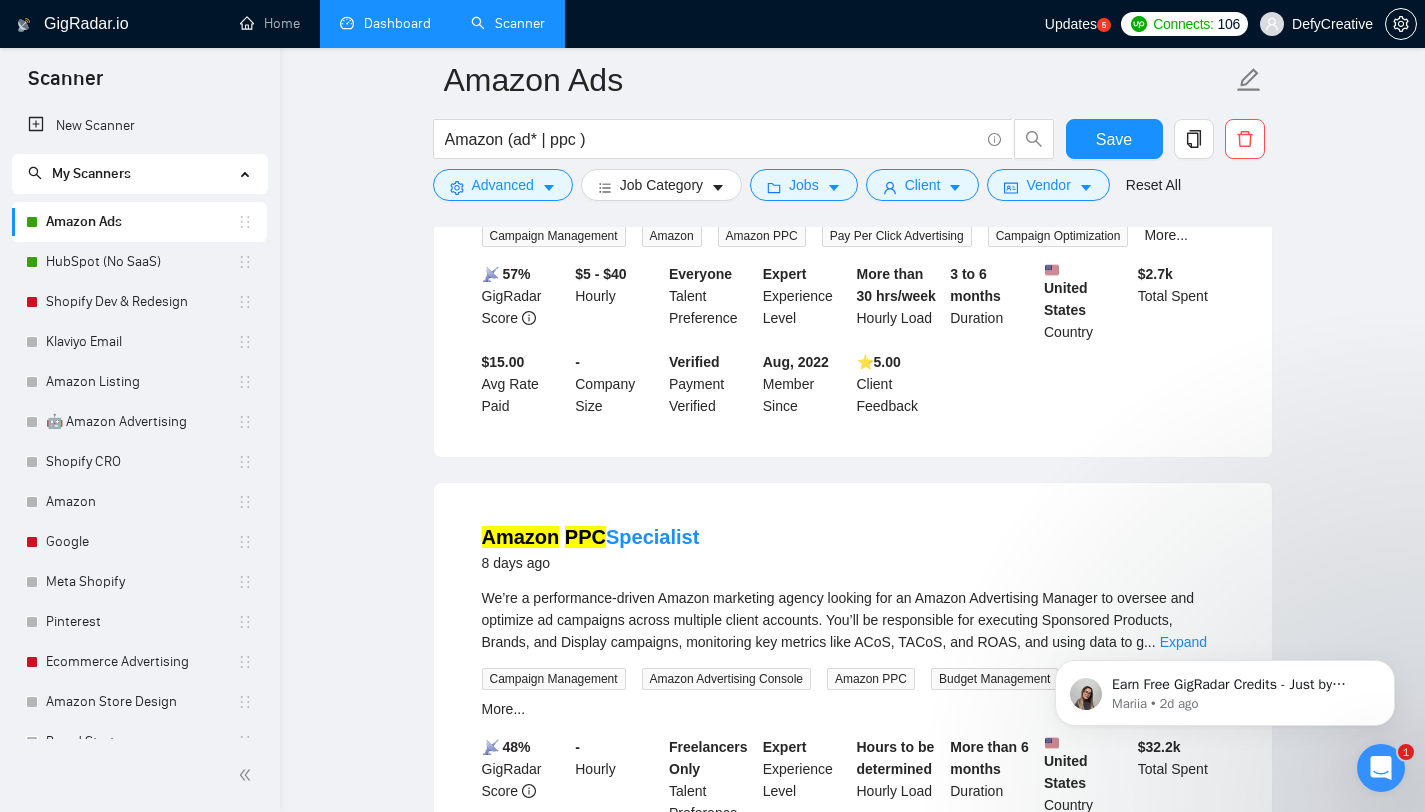 scroll, scrollTop: 1882, scrollLeft: 0, axis: vertical 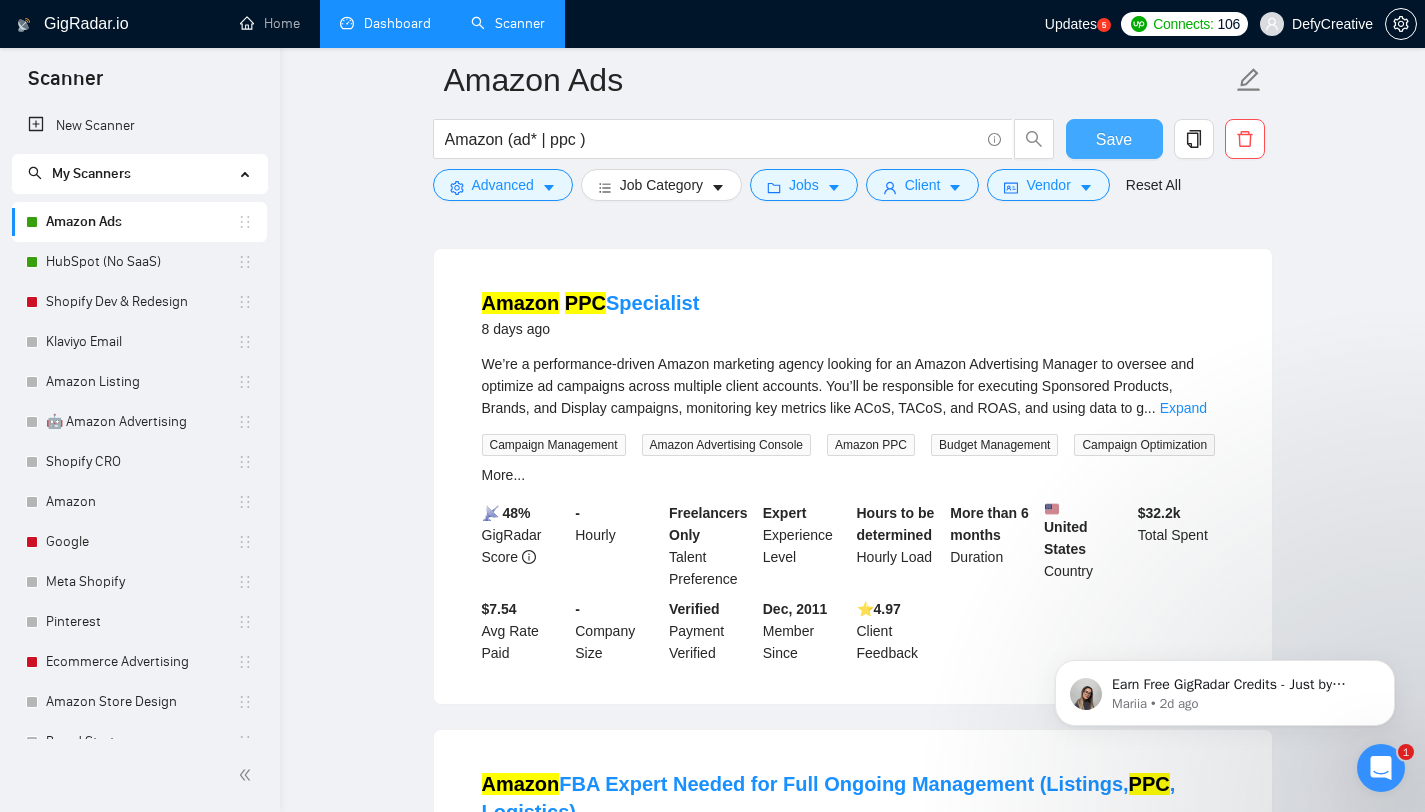 click on "Save" at bounding box center [1114, 139] 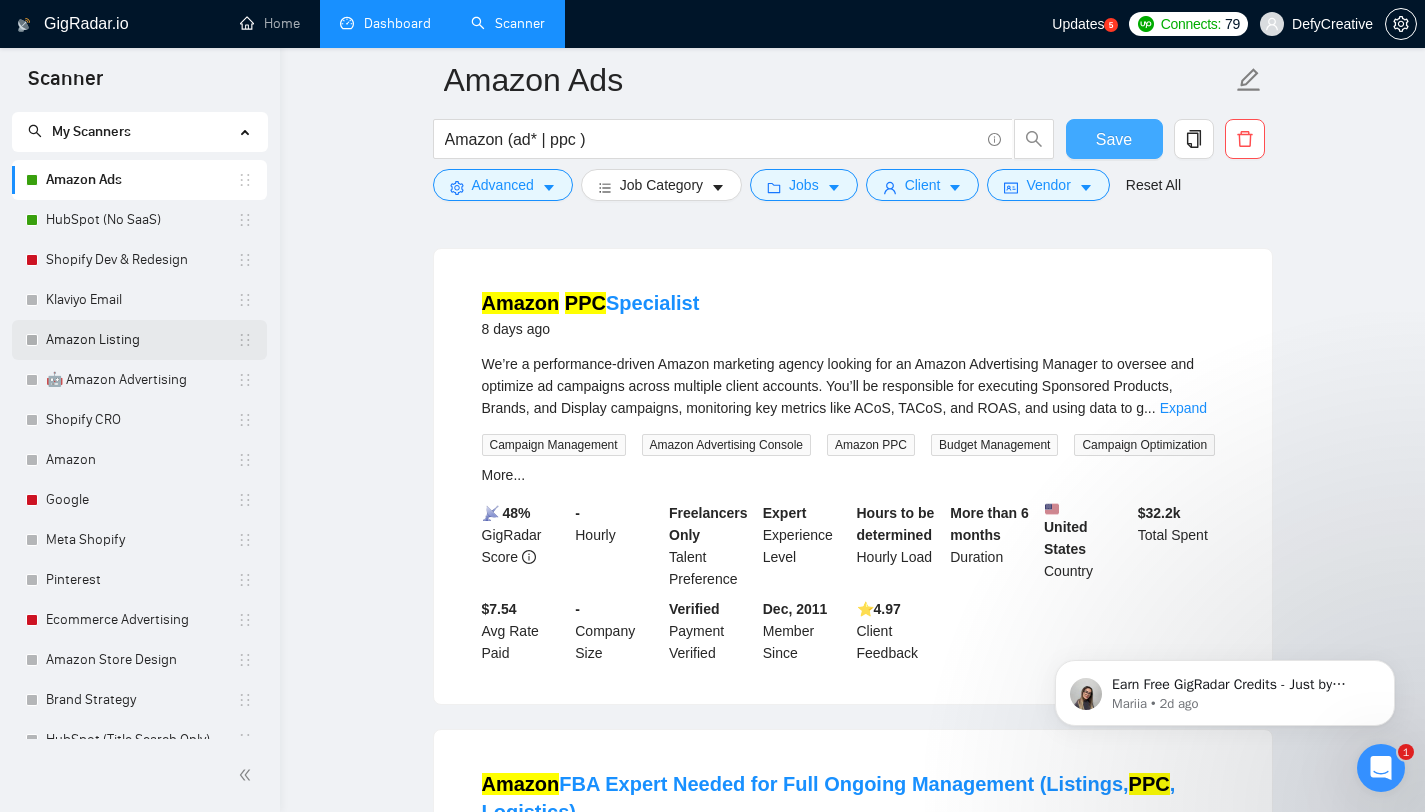 scroll, scrollTop: 43, scrollLeft: 0, axis: vertical 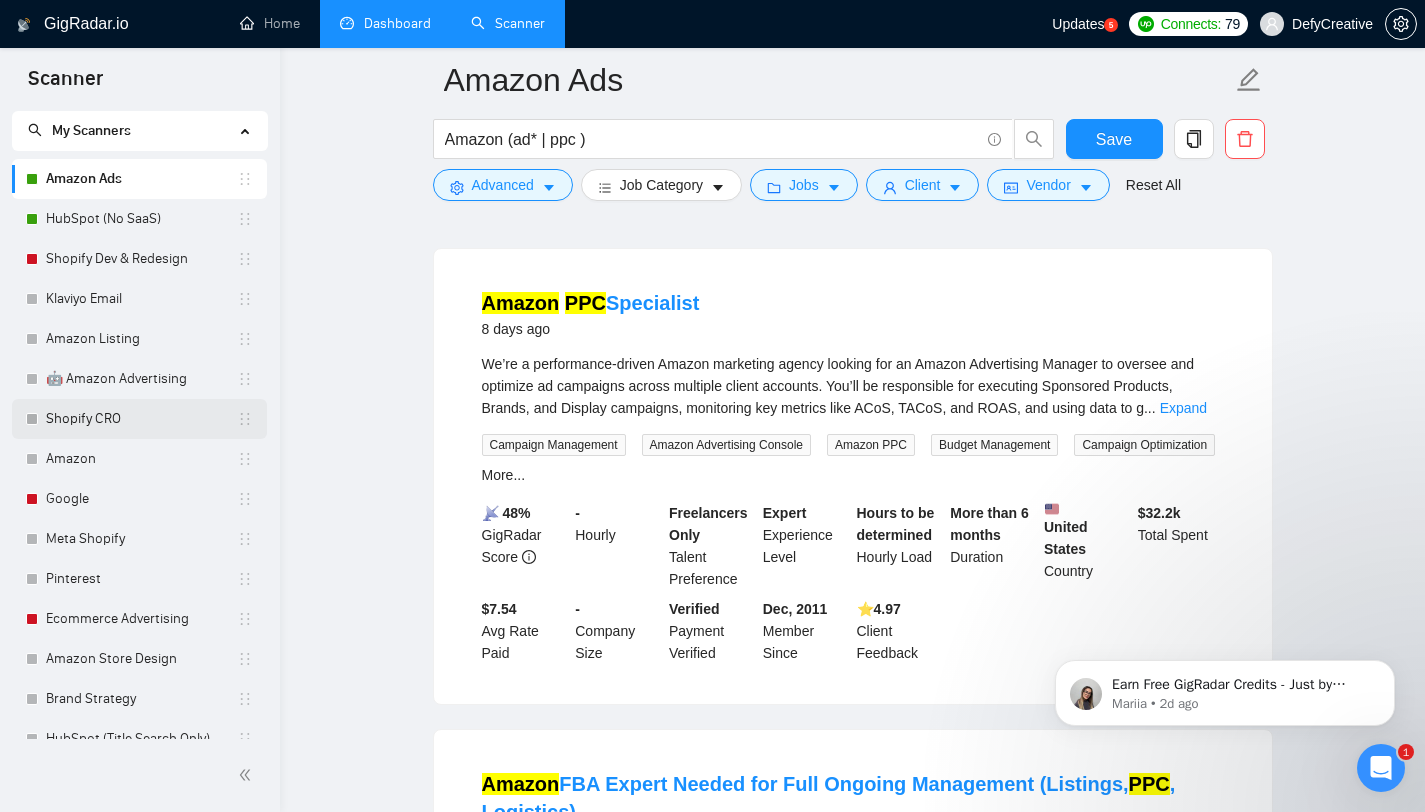 click on "Shopify CRO" at bounding box center (141, 419) 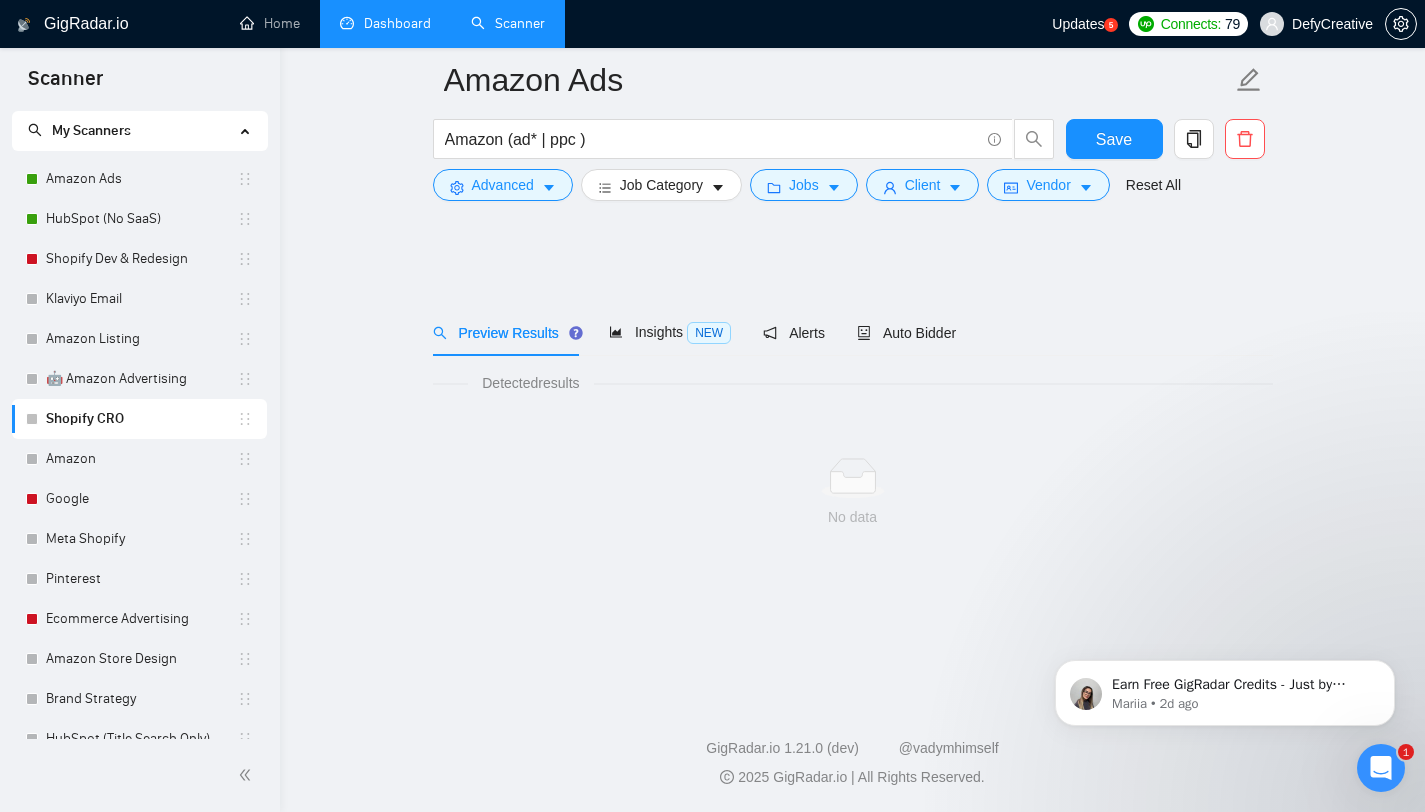 scroll, scrollTop: 0, scrollLeft: 0, axis: both 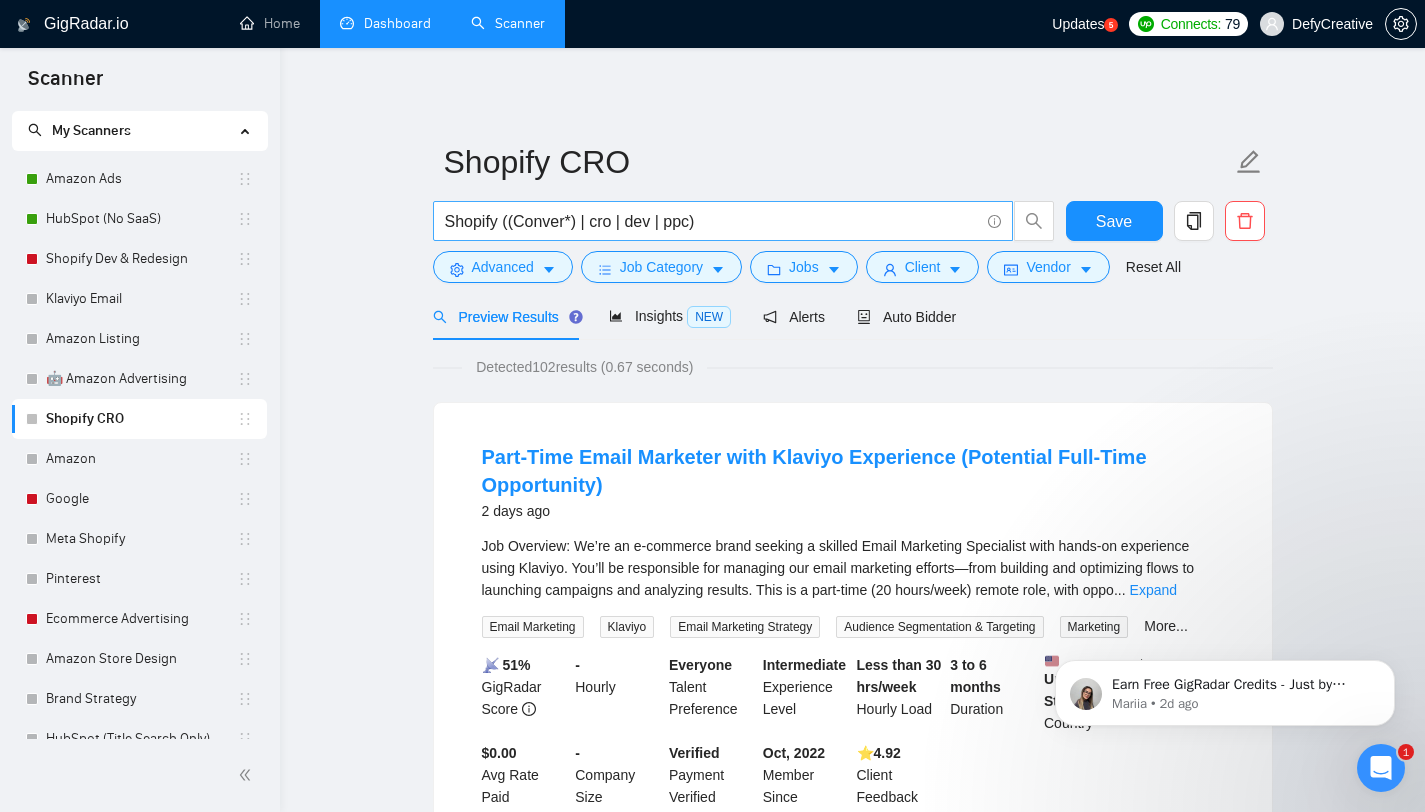 click on "Shopify ((Conver*) | cro | dev | ppc)" at bounding box center [712, 221] 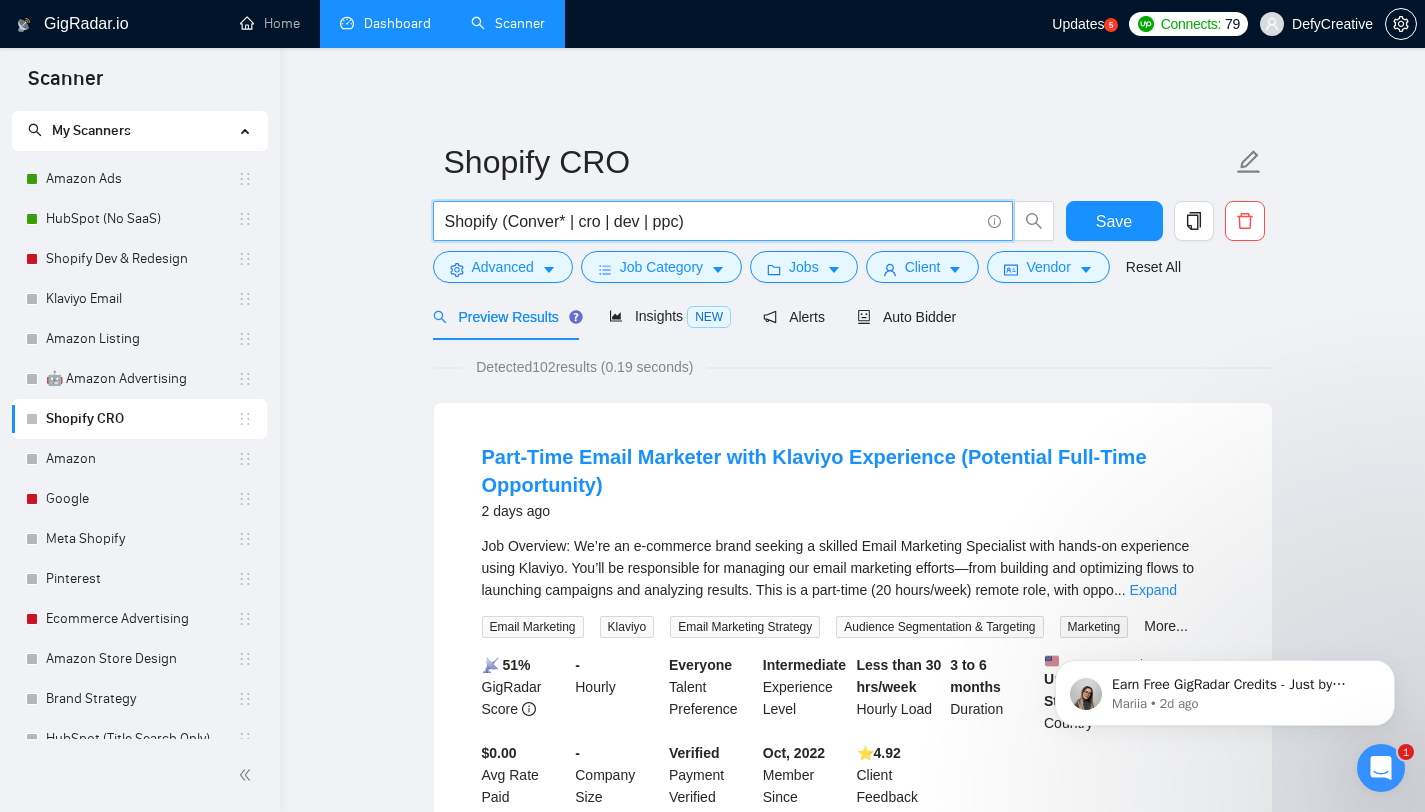 click on "Shopify (Conver* | cro | dev | ppc)" at bounding box center [712, 221] 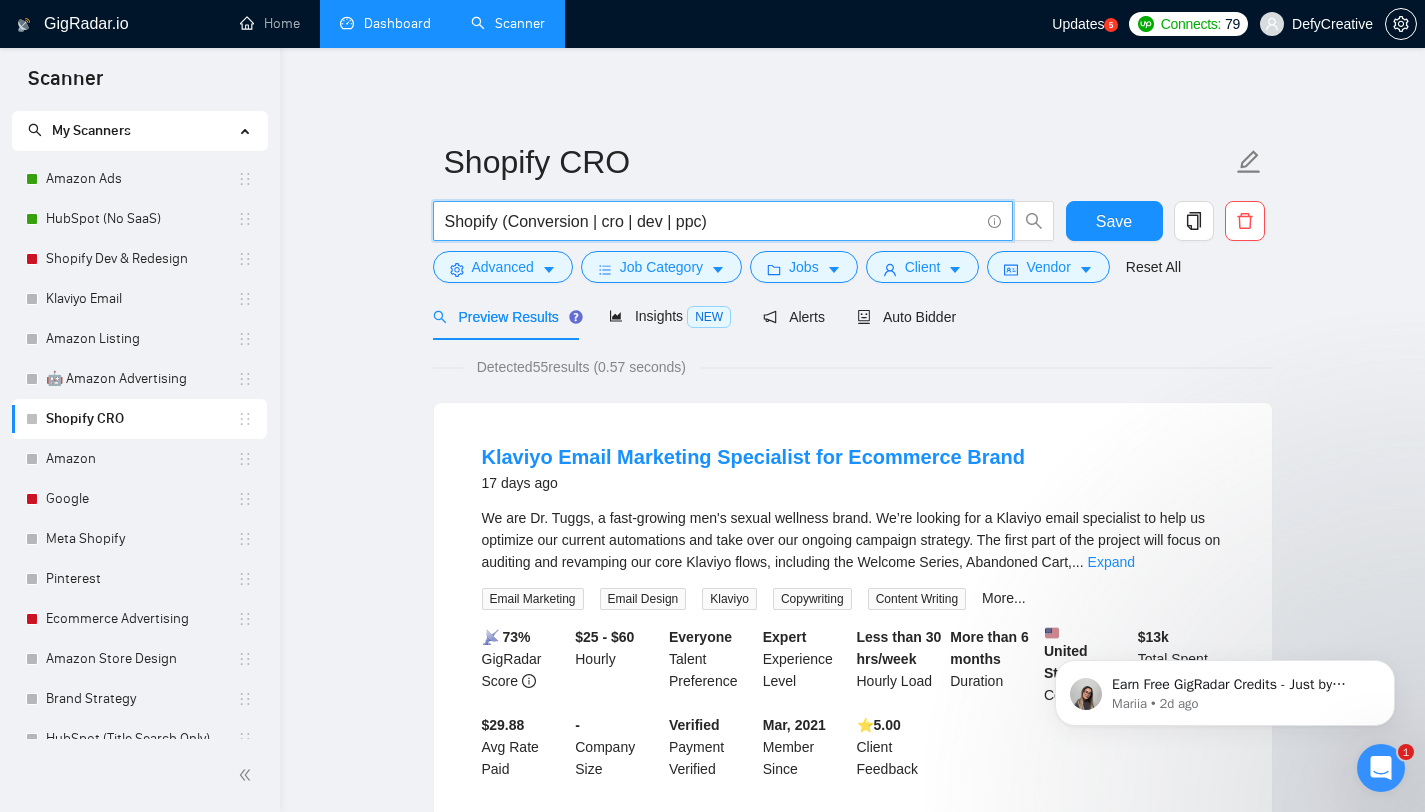 drag, startPoint x: 705, startPoint y: 223, endPoint x: 679, endPoint y: 222, distance: 26.019224 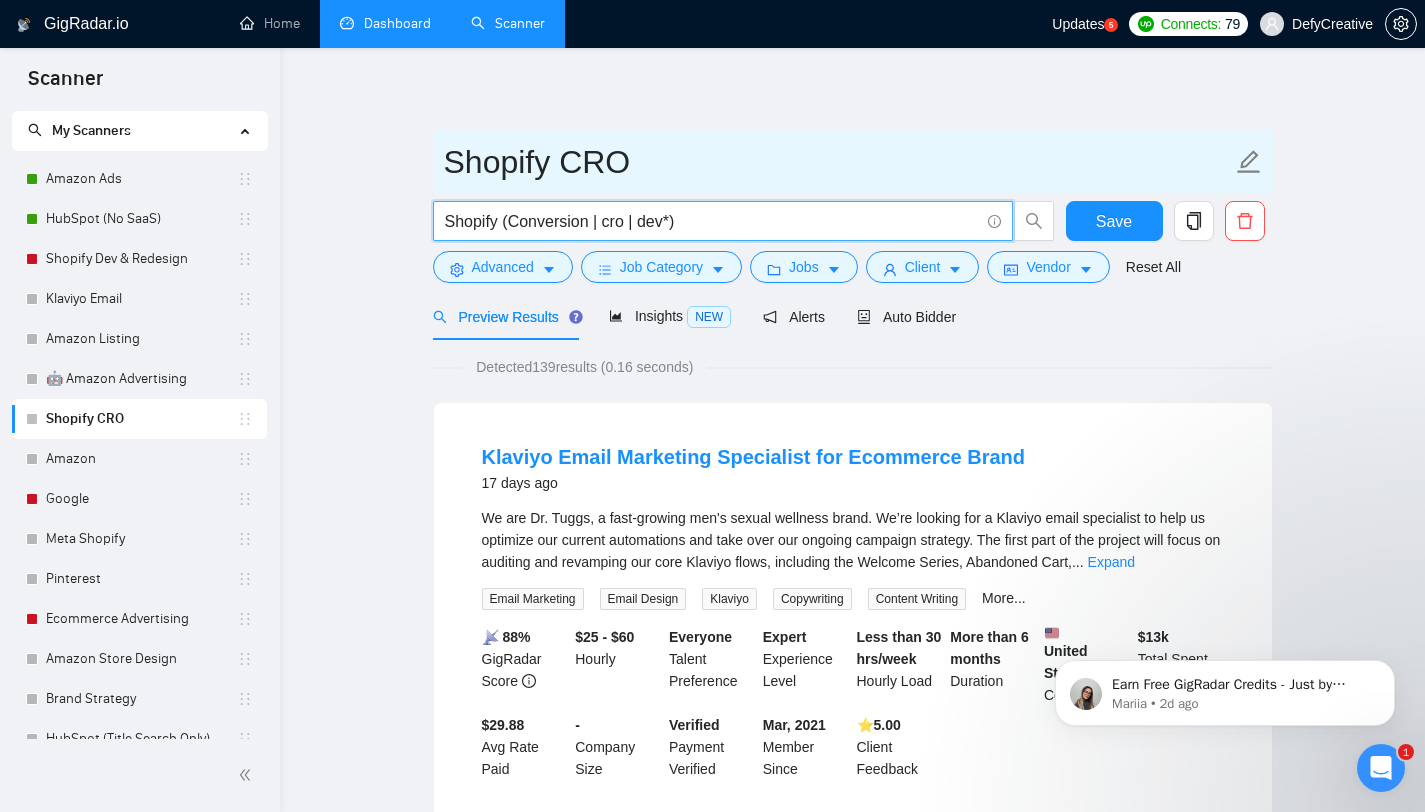 type on "Shopify (Conversion | cro | dev*)" 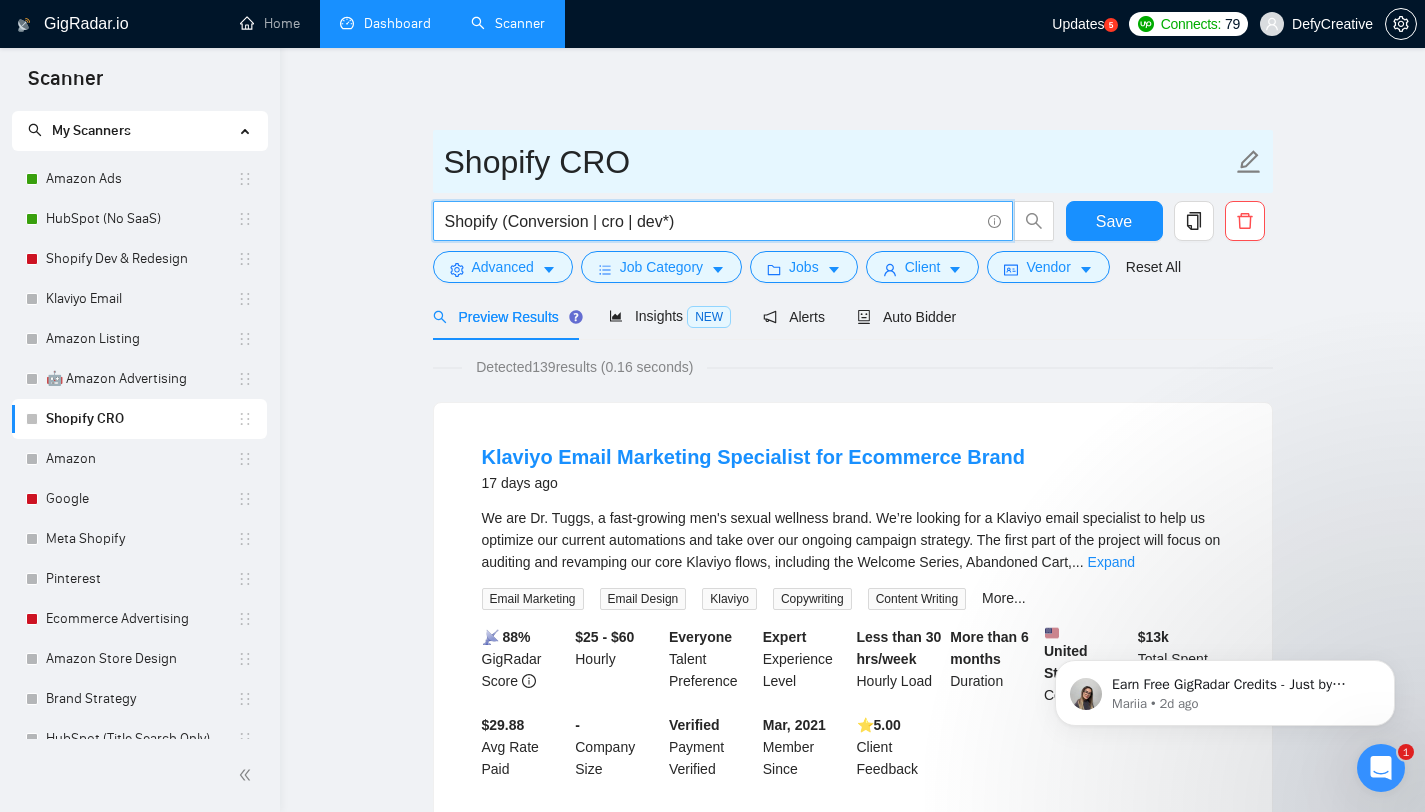 click on "Shopify CRO" at bounding box center [838, 162] 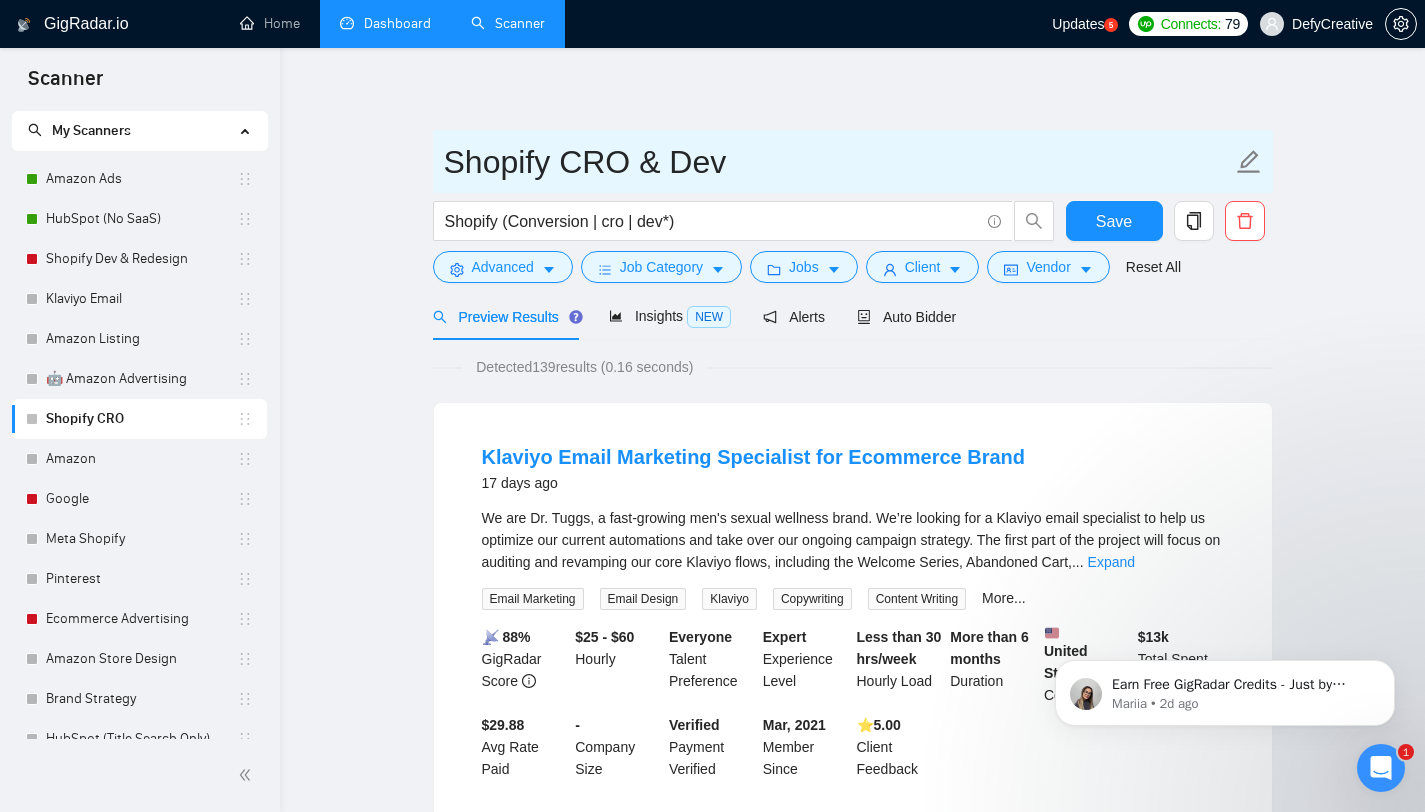 type on "Shopify CRO & Dev" 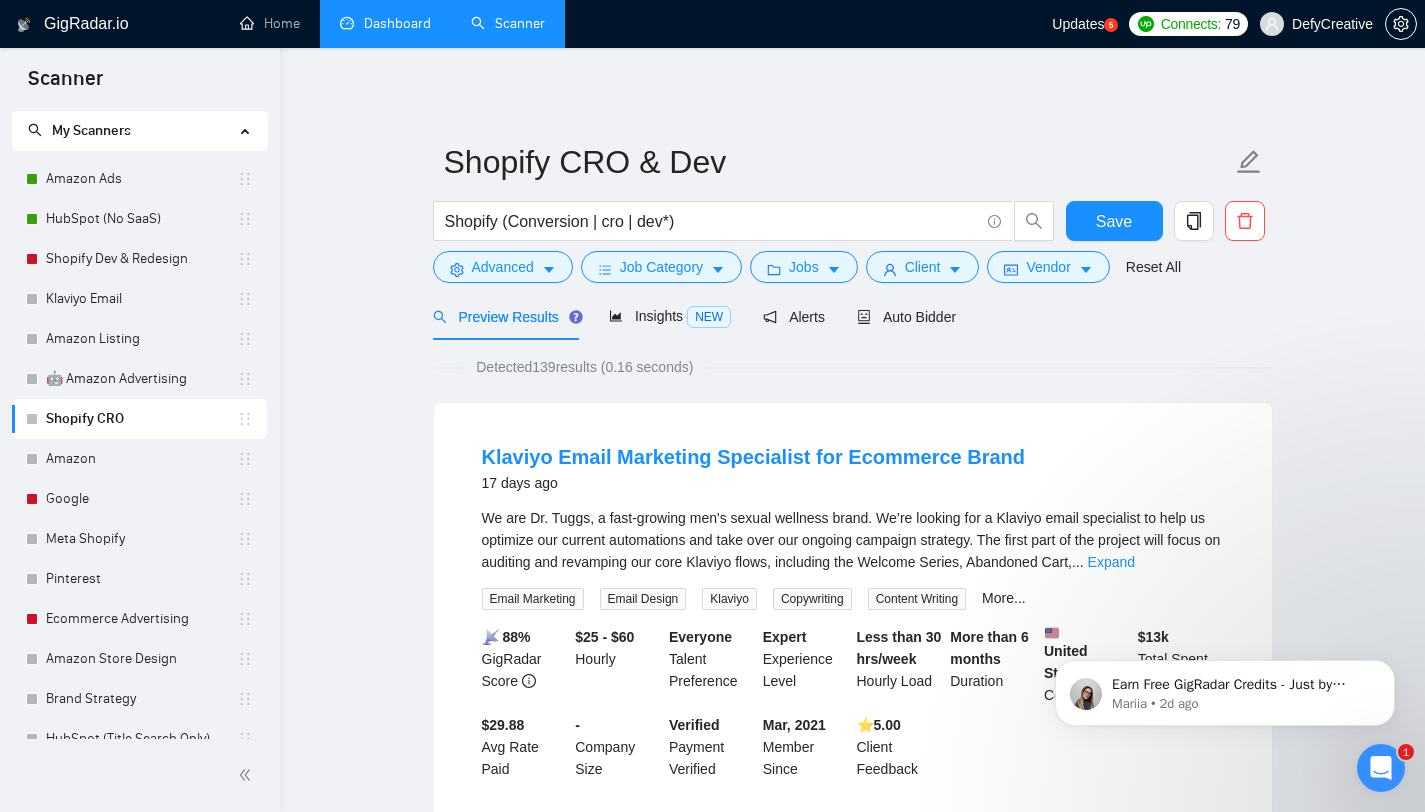 click on "GigRadar.io Home Dashboard Scanner Updates
5
Connects: 79 DefyCreative Shopify CRO & Dev Shopify (Conversion | cro | dev*) Save Advanced   Job Category   Jobs   Client   Vendor   Reset All Preview Results Insights NEW Alerts Auto Bidder Detected   139  results   (0.16 seconds) Klaviyo Email Marketing Specialist for Ecommerce Brand 17 days ago We are Dr. Tuggs, a fast-growing men's sexual wellness brand. We’re looking for a Klaviyo email specialist to help us optimize our current automations and take over our ongoing campaign strategy.
The first part of the project will focus on auditing and revamping our core Klaviyo flows, including the Welcome Series, Abandoned Cart,  ... Expand Email Marketing Email Design Klaviyo Copywriting Content Writing More... 📡   88% GigRadar Score   $25 - $60 Hourly Everyone Talent Preference Expert Experience Level Less than 30 hrs/week Hourly Load More than 6 months Duration   United States Country $ 13k Total Spent - ..." at bounding box center [852, 2524] 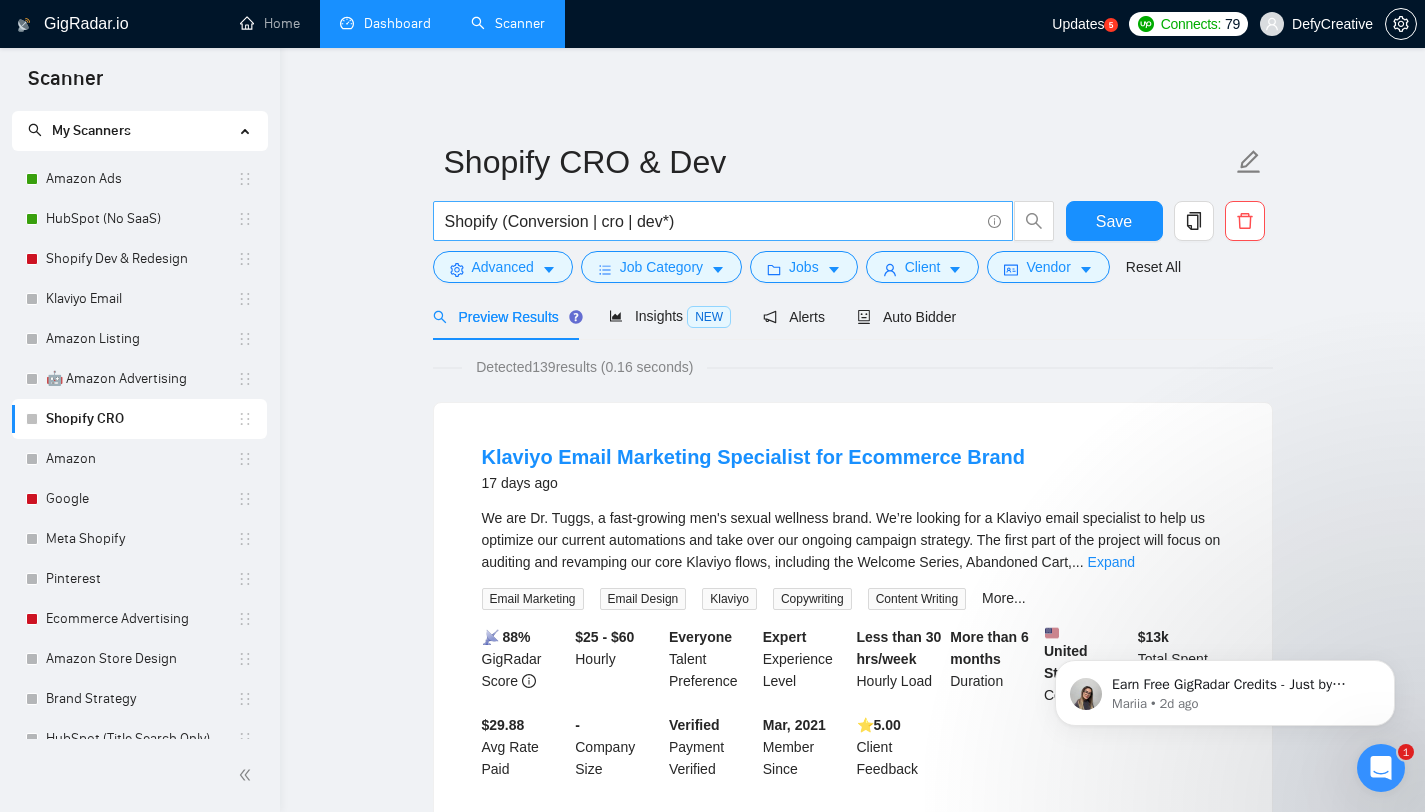 scroll, scrollTop: 75, scrollLeft: 0, axis: vertical 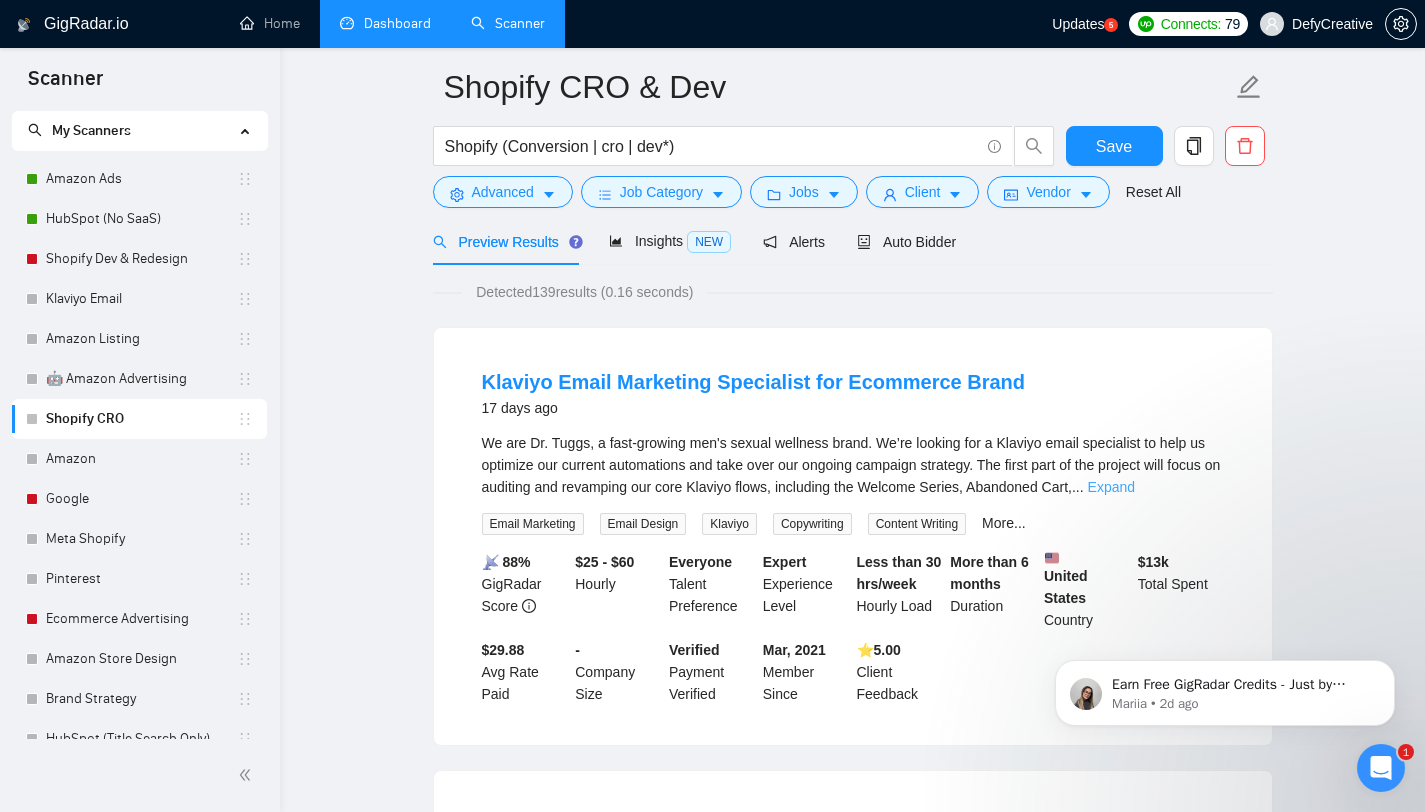 click on "Expand" at bounding box center [1111, 487] 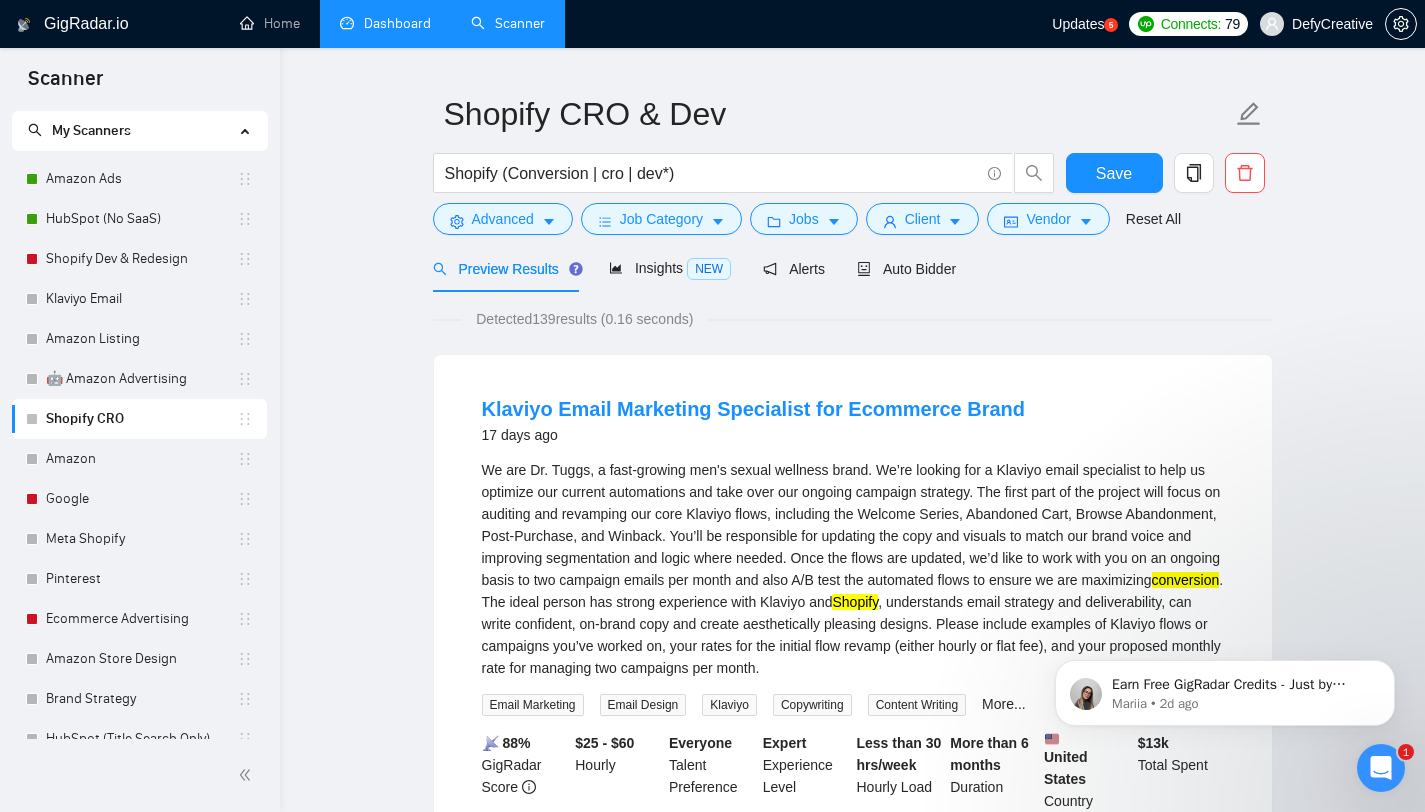 scroll, scrollTop: 0, scrollLeft: 0, axis: both 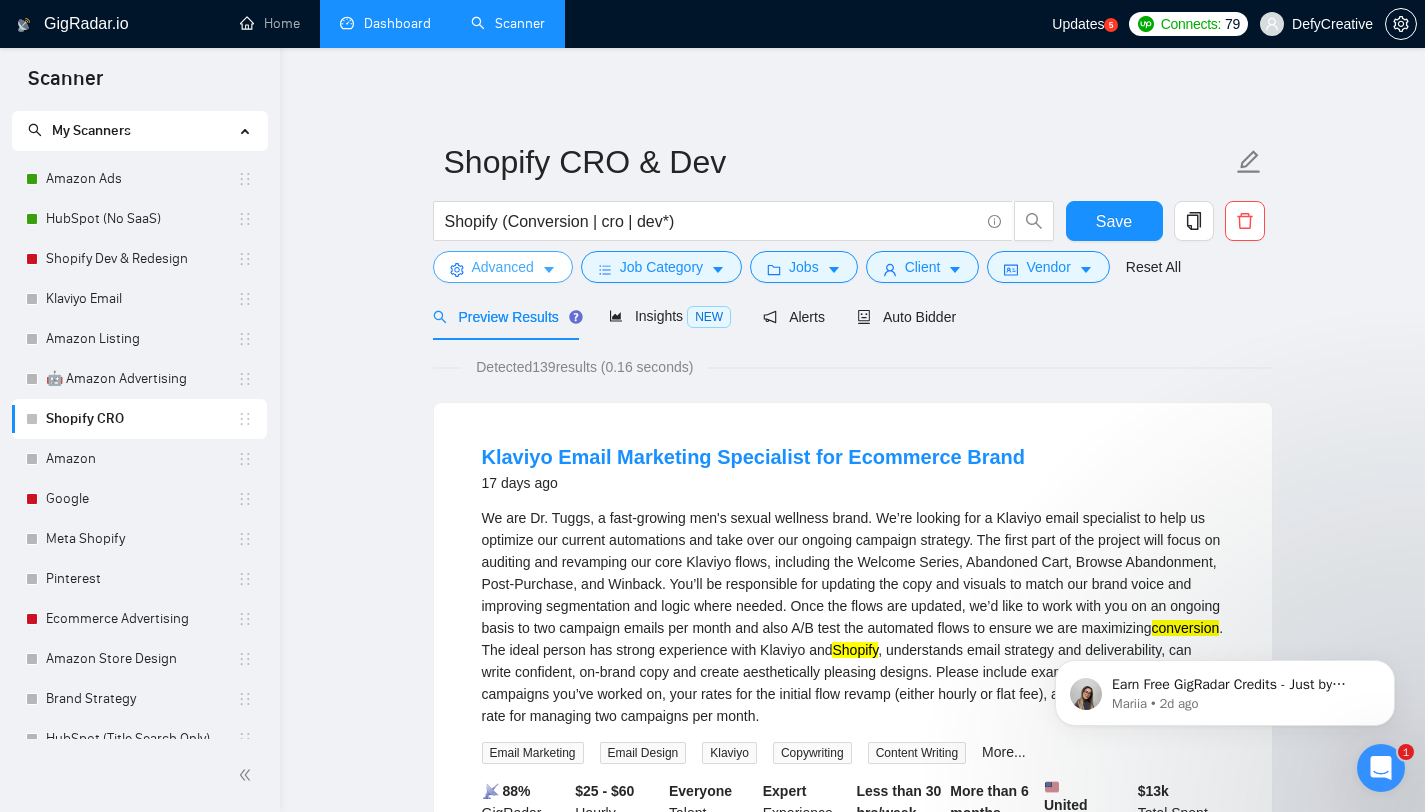 click on "Advanced" at bounding box center [503, 267] 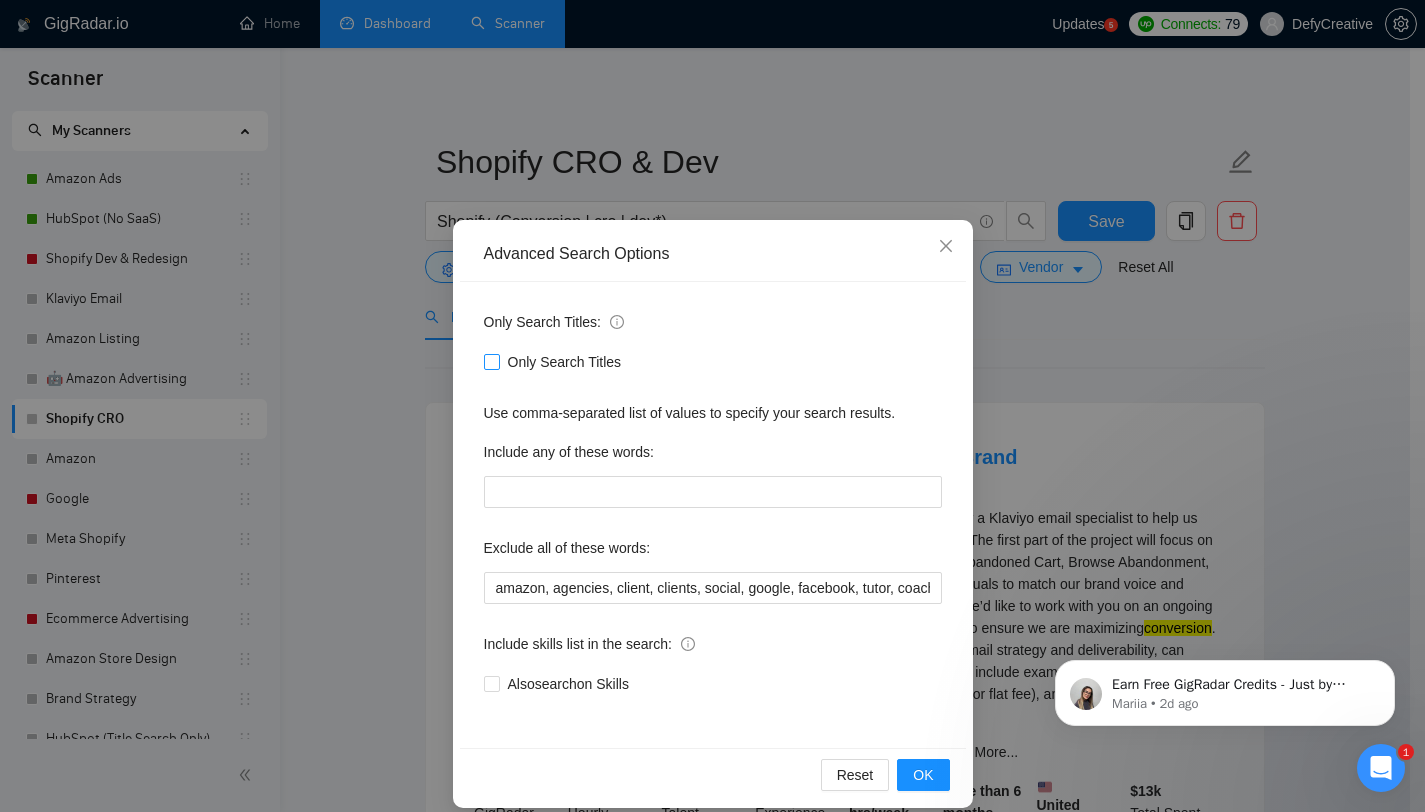 click at bounding box center [492, 362] 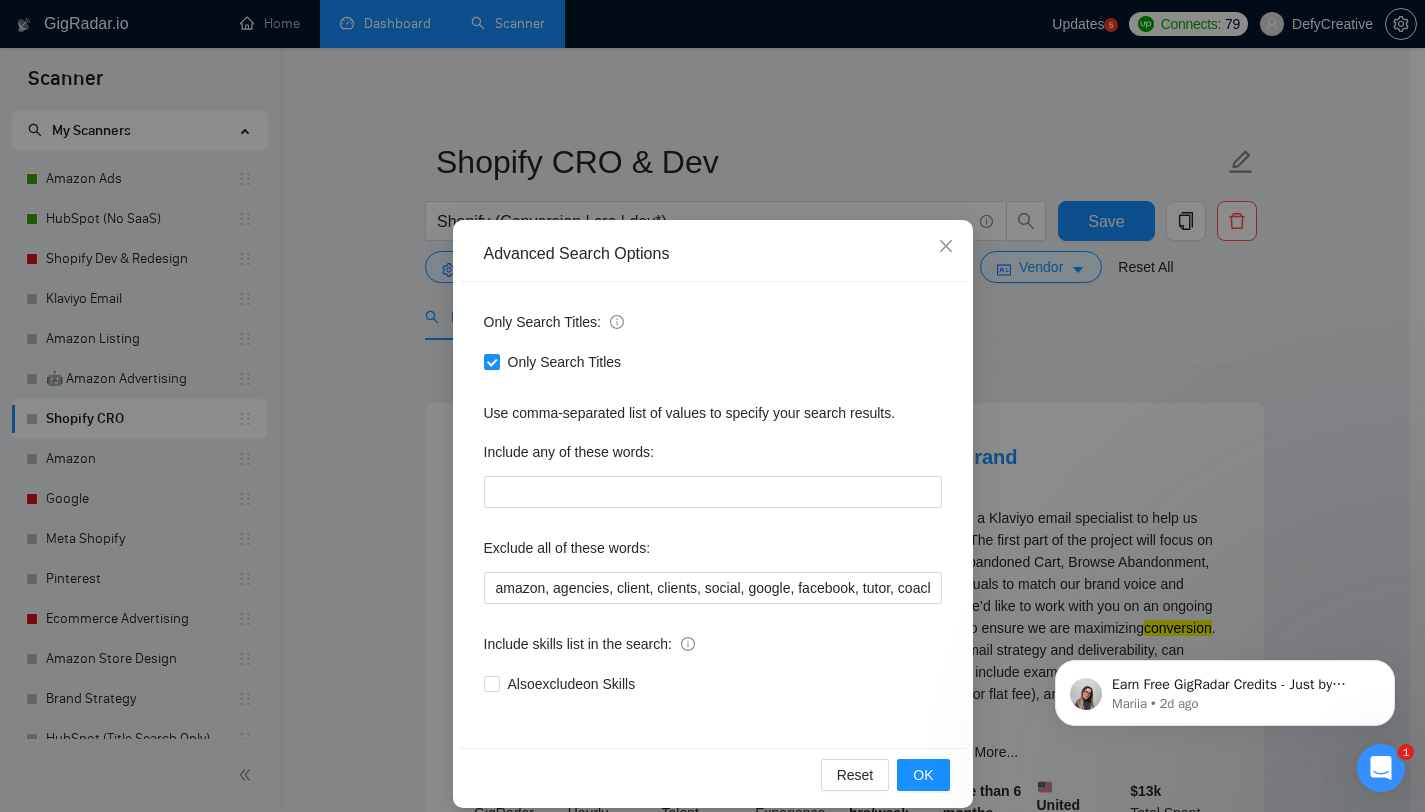 click on "Advanced Search Options Only Search Titles:   Only Search Titles Use comma-separated list of values to specify your search results. Include any of these words: Exclude all of these words: amazon, agencies, client, clients, social, google, facebook, tutor, coach, "teach me", "no agency", "no agencies", "only freelancer" Include skills list in the search:   Also  exclude  on Skills Reset OK" at bounding box center [712, 406] 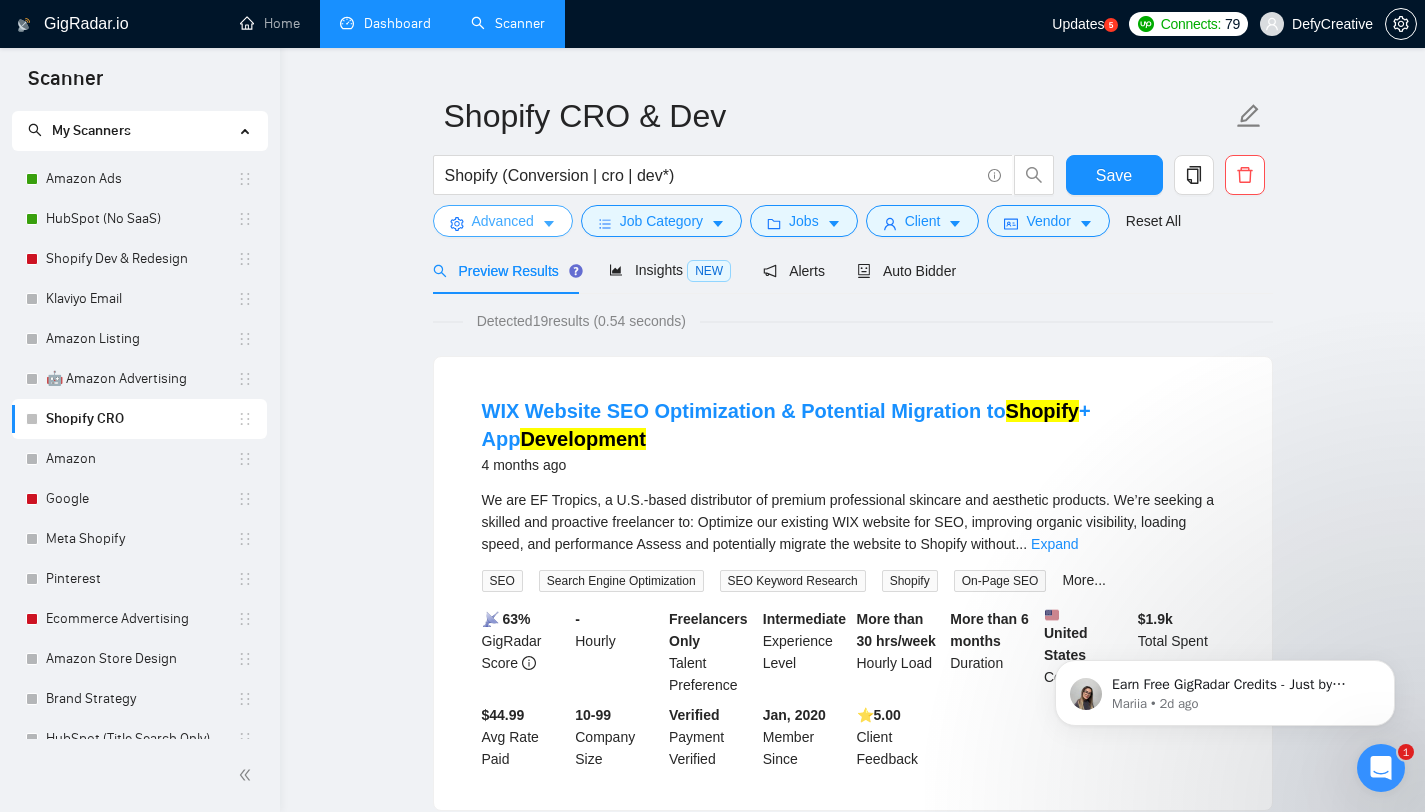 scroll, scrollTop: 126, scrollLeft: 0, axis: vertical 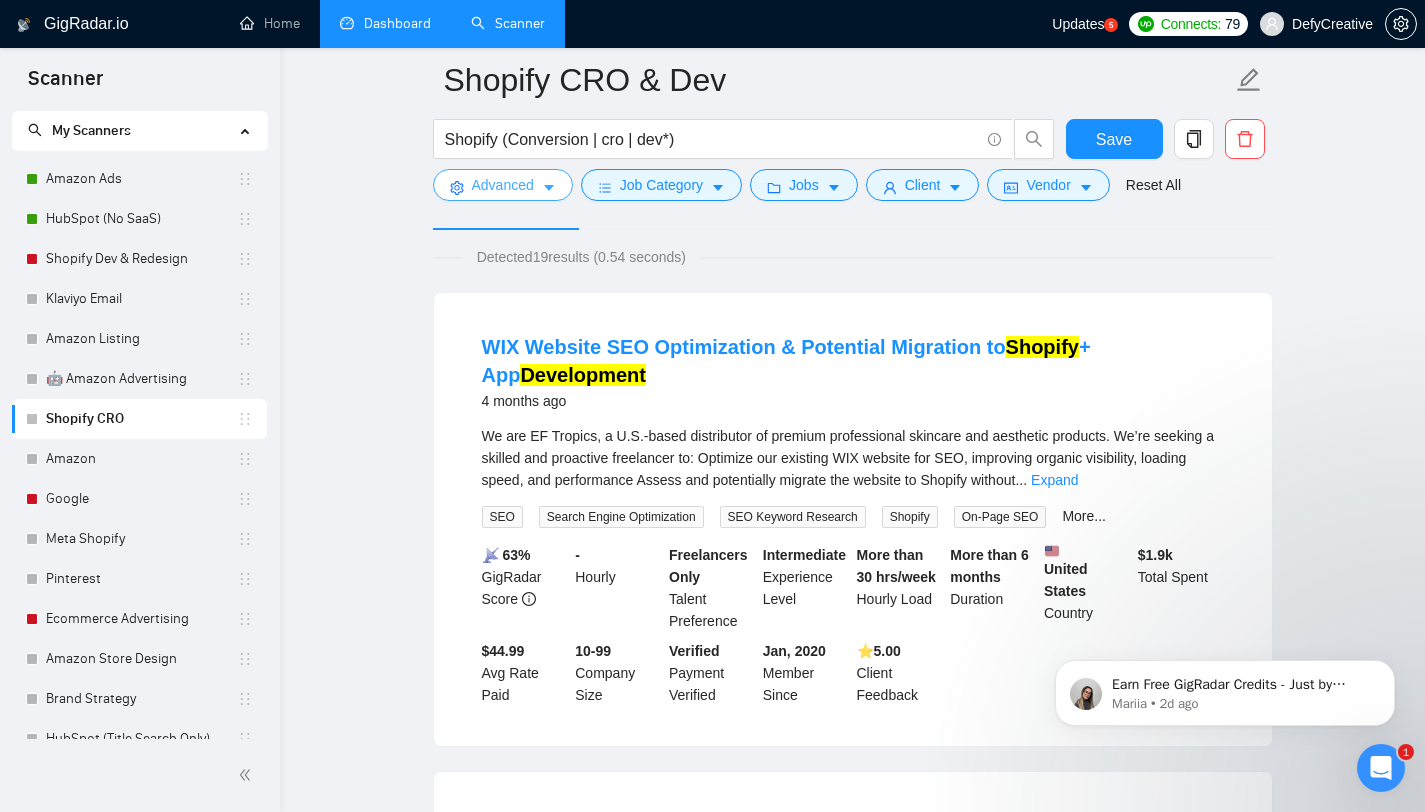 click on "Advanced" at bounding box center [503, 185] 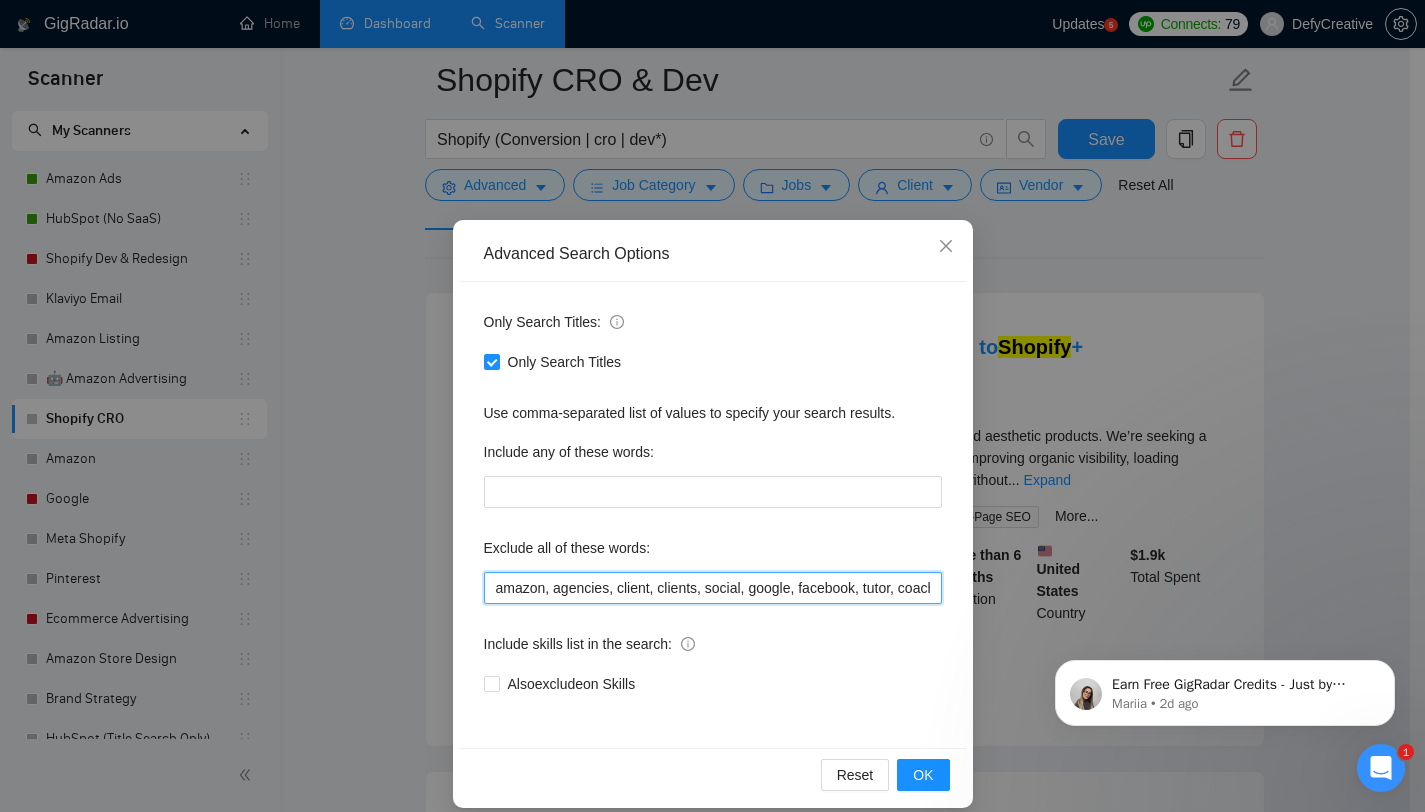 drag, startPoint x: 601, startPoint y: 593, endPoint x: 583, endPoint y: 593, distance: 18 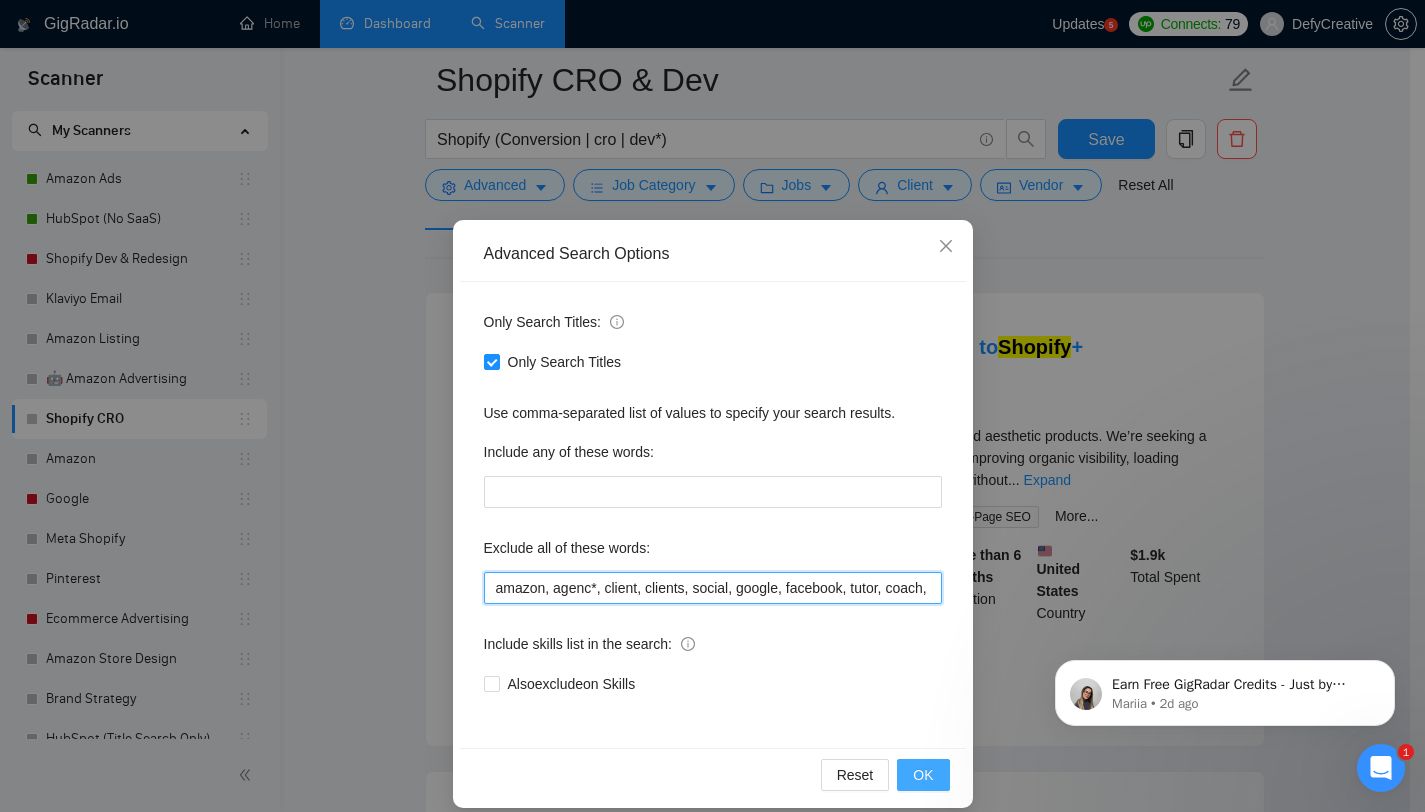 type on "amazon, agenc*, client, clients, social, google, facebook, tutor, coach, "teach me", "no agency", "no agencies", "only freelancer"" 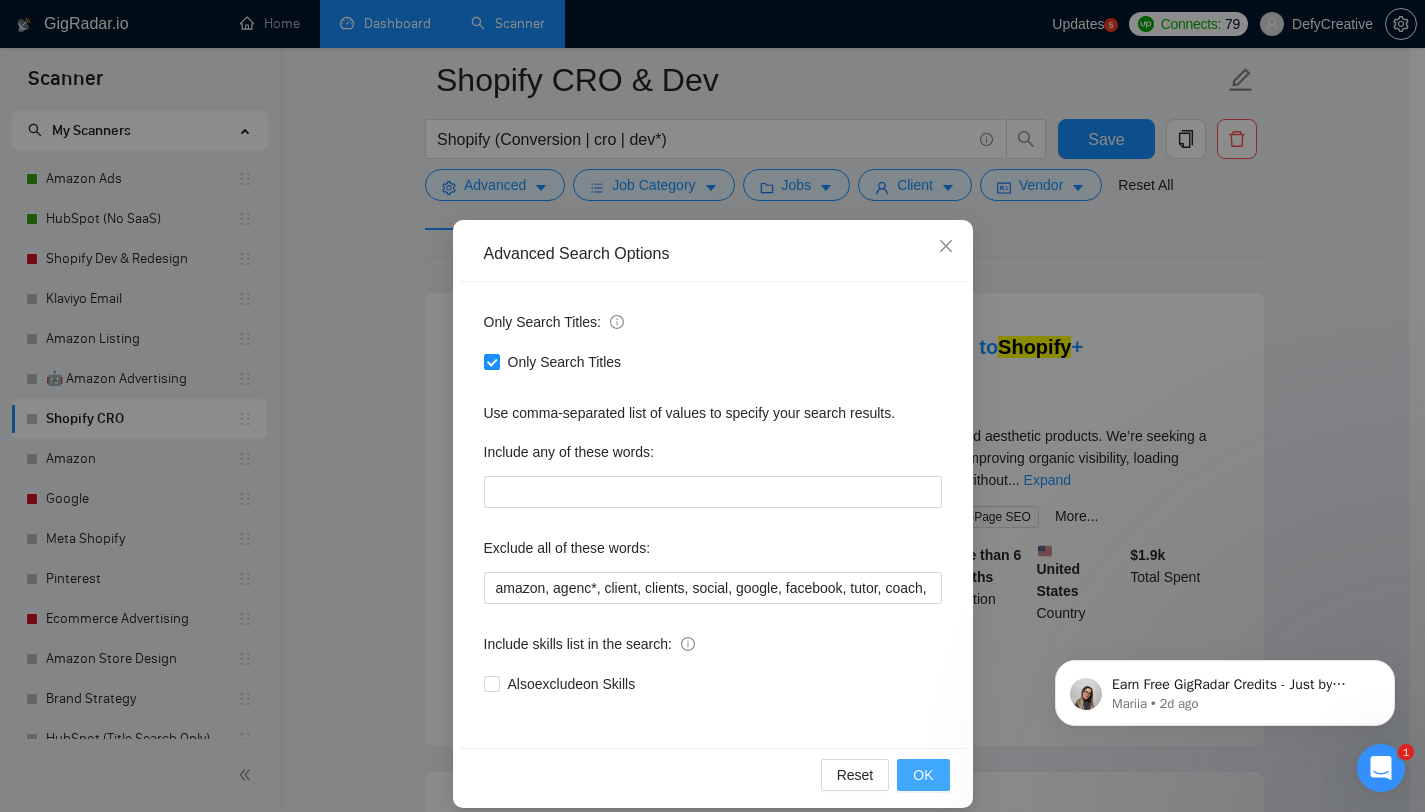click on "OK" at bounding box center (923, 775) 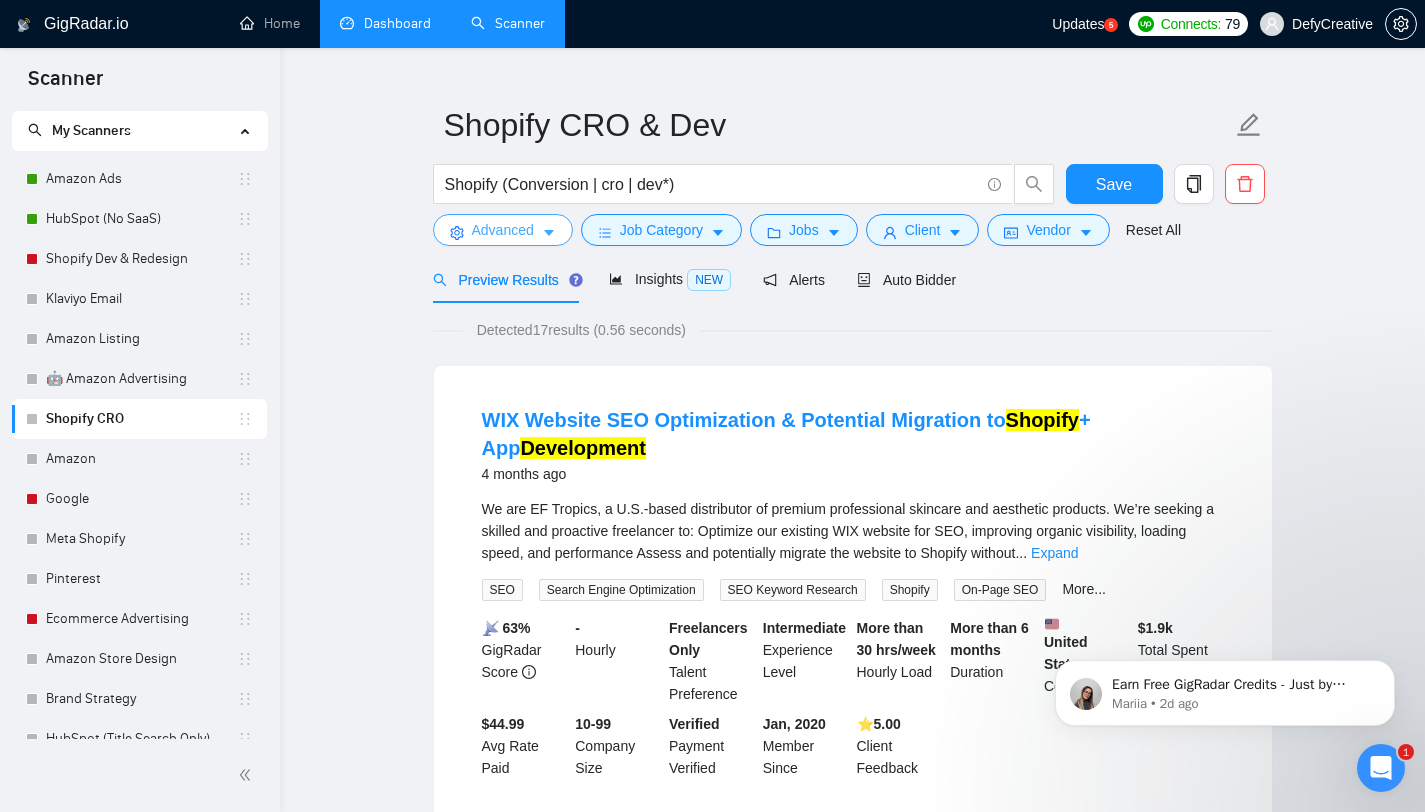 scroll, scrollTop: 34, scrollLeft: 0, axis: vertical 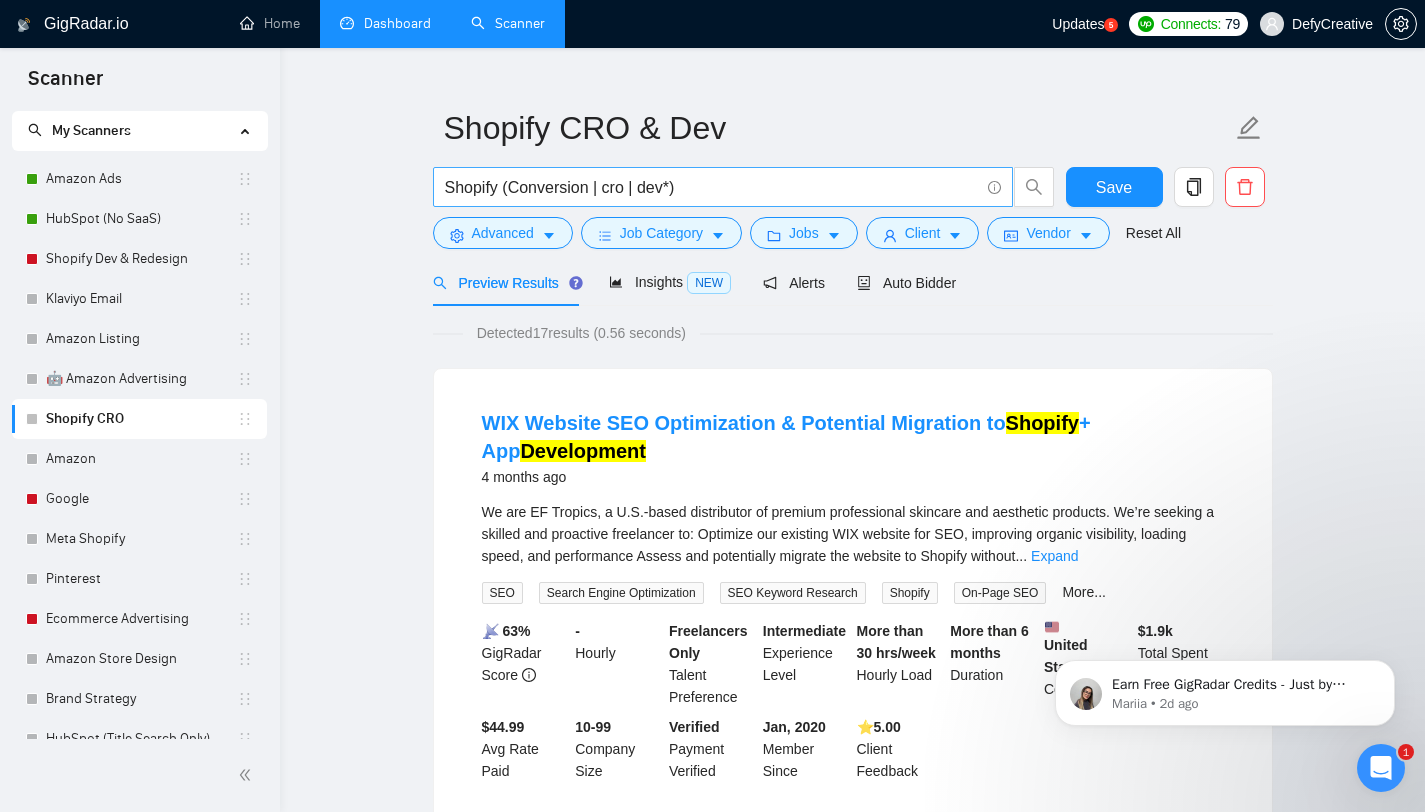 click on "Shopify (Conversion | cro | dev*)" at bounding box center [712, 187] 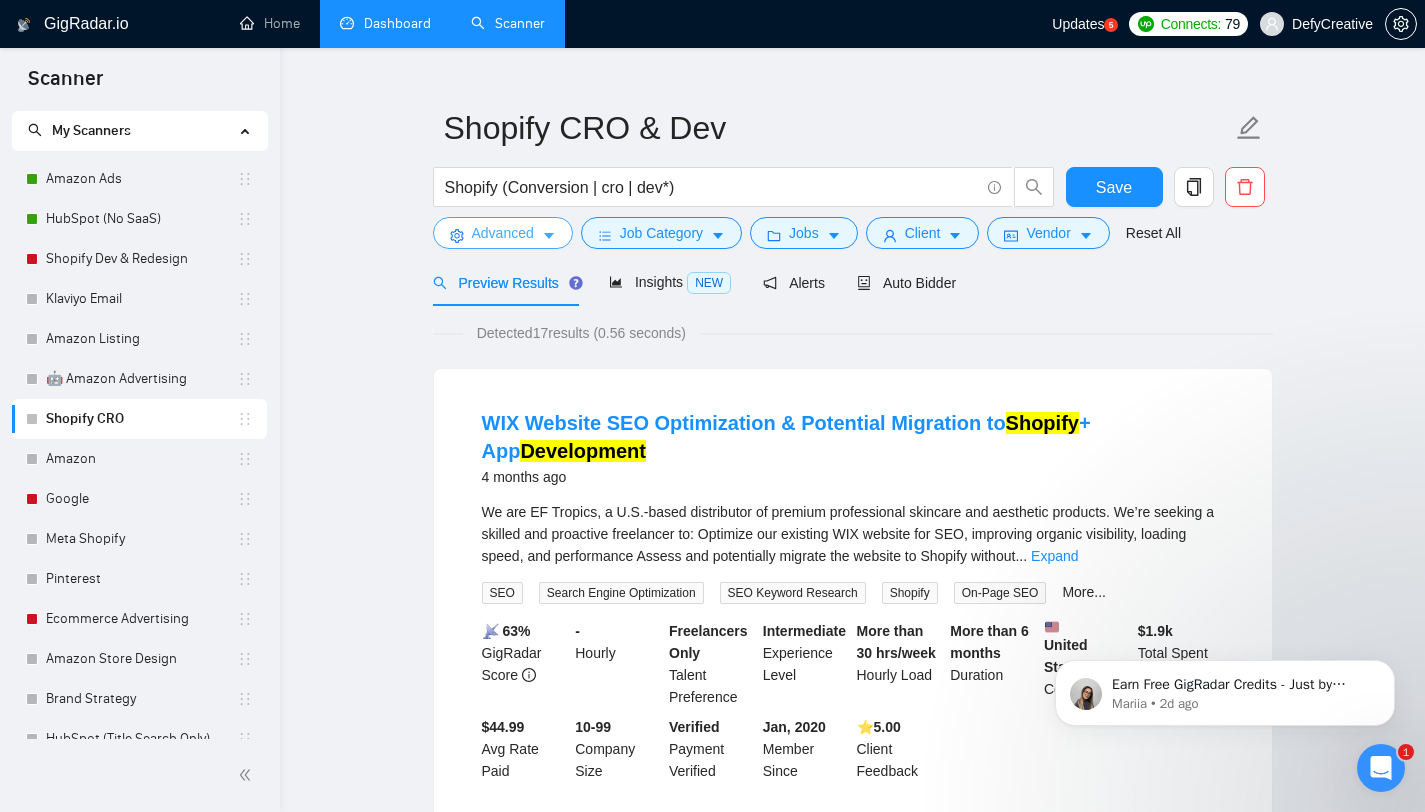 click on "Advanced" at bounding box center (503, 233) 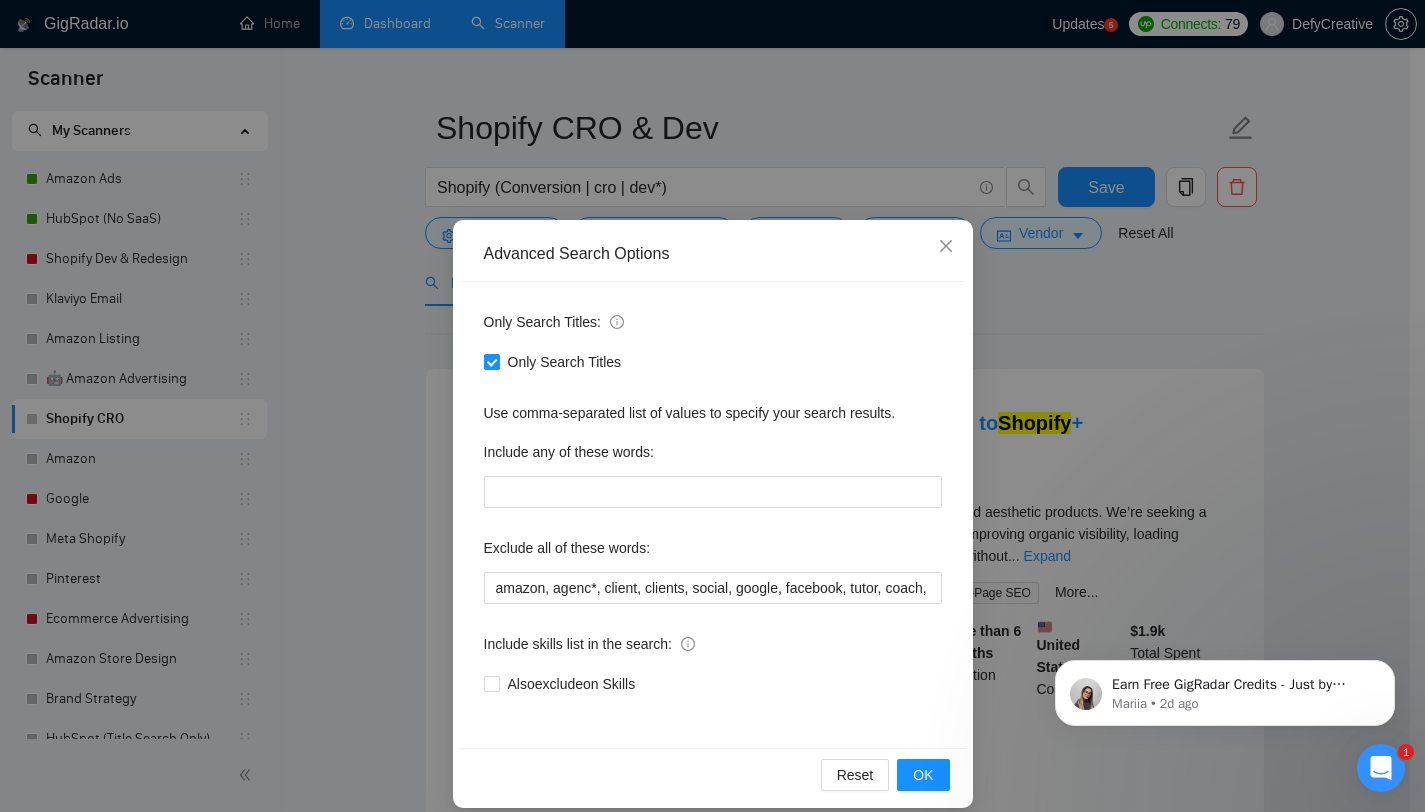 click on "Only Search Titles" at bounding box center [491, 361] 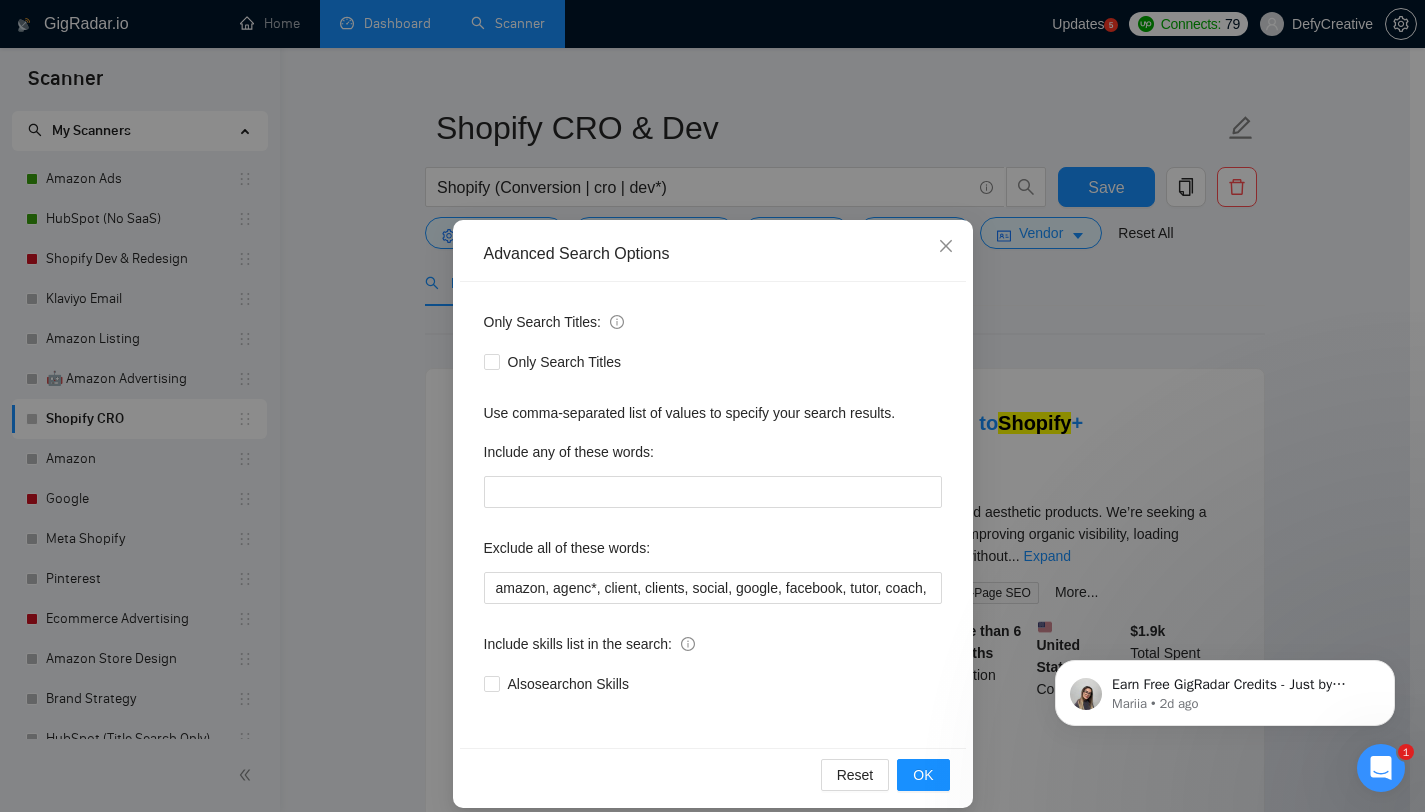 click on "Advanced Search Options Only Search Titles:   Only Search Titles Use comma-separated list of values to specify your search results. Include any of these words: Exclude all of these words: amazon, agenc*, client, clients, social, google, facebook, tutor, coach, "teach me", "no agency", "no agencies", "only freelancer" Include skills list in the search:   Also  search  on Skills Reset OK" at bounding box center [712, 406] 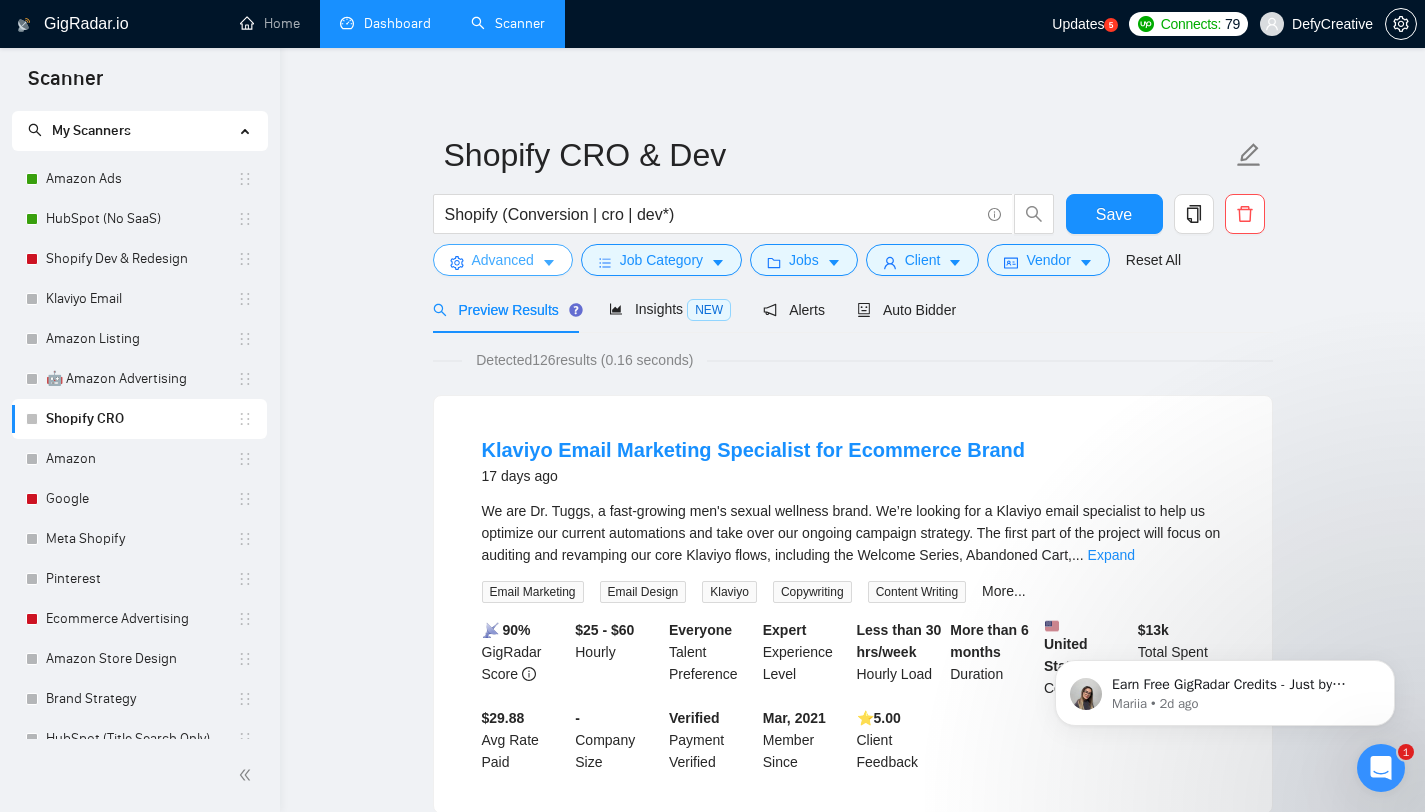 scroll, scrollTop: 0, scrollLeft: 0, axis: both 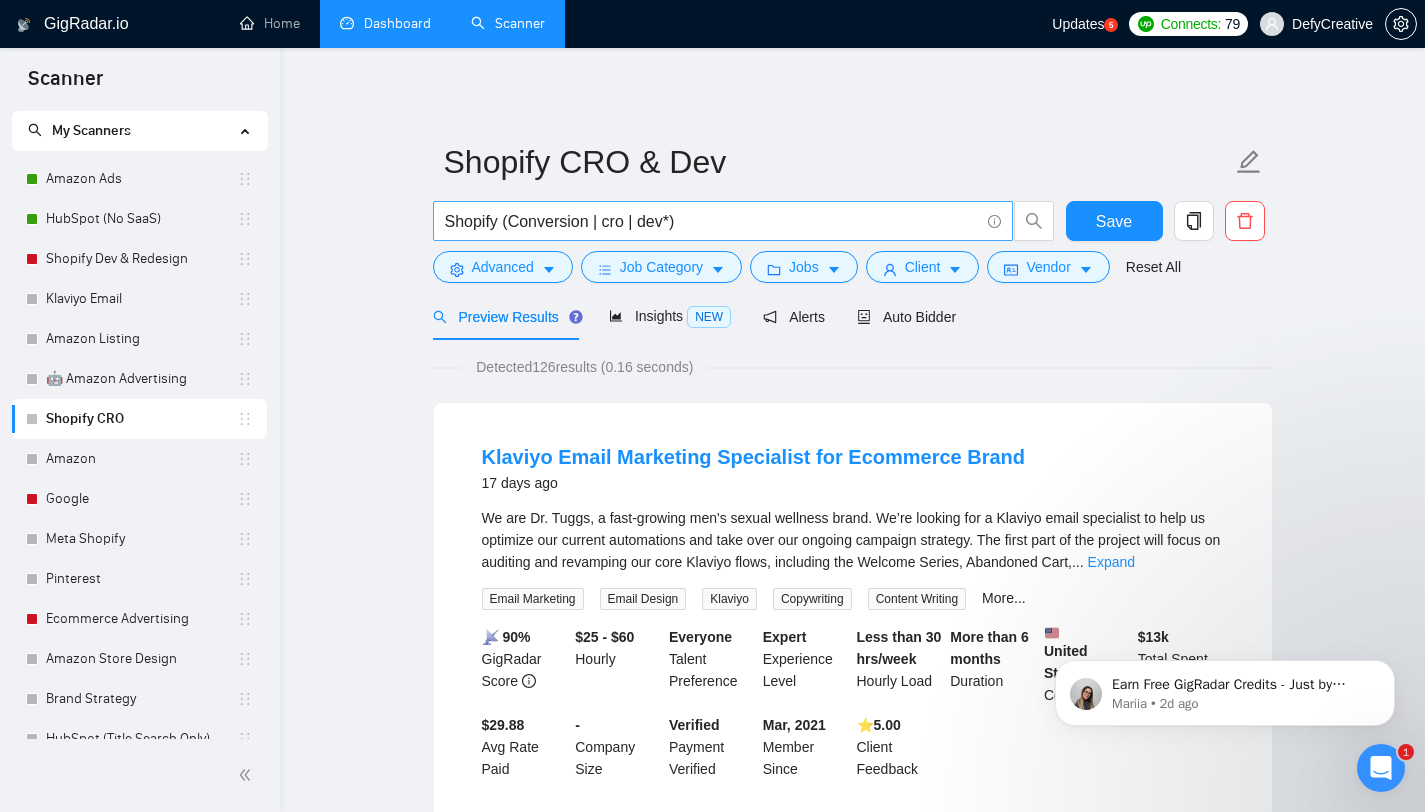 click on "Shopify (Conversion | cro | dev*)" at bounding box center (712, 221) 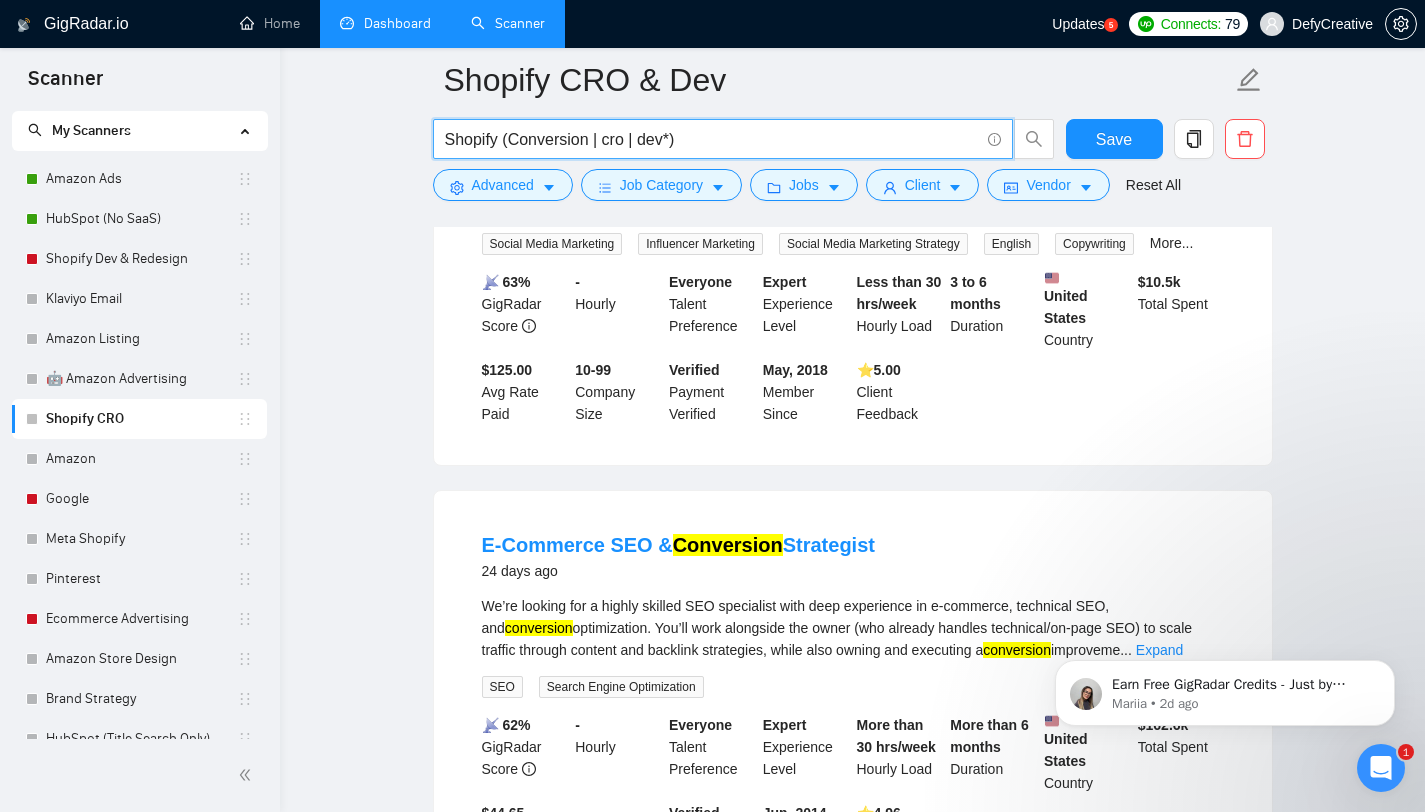 scroll, scrollTop: 1843, scrollLeft: 0, axis: vertical 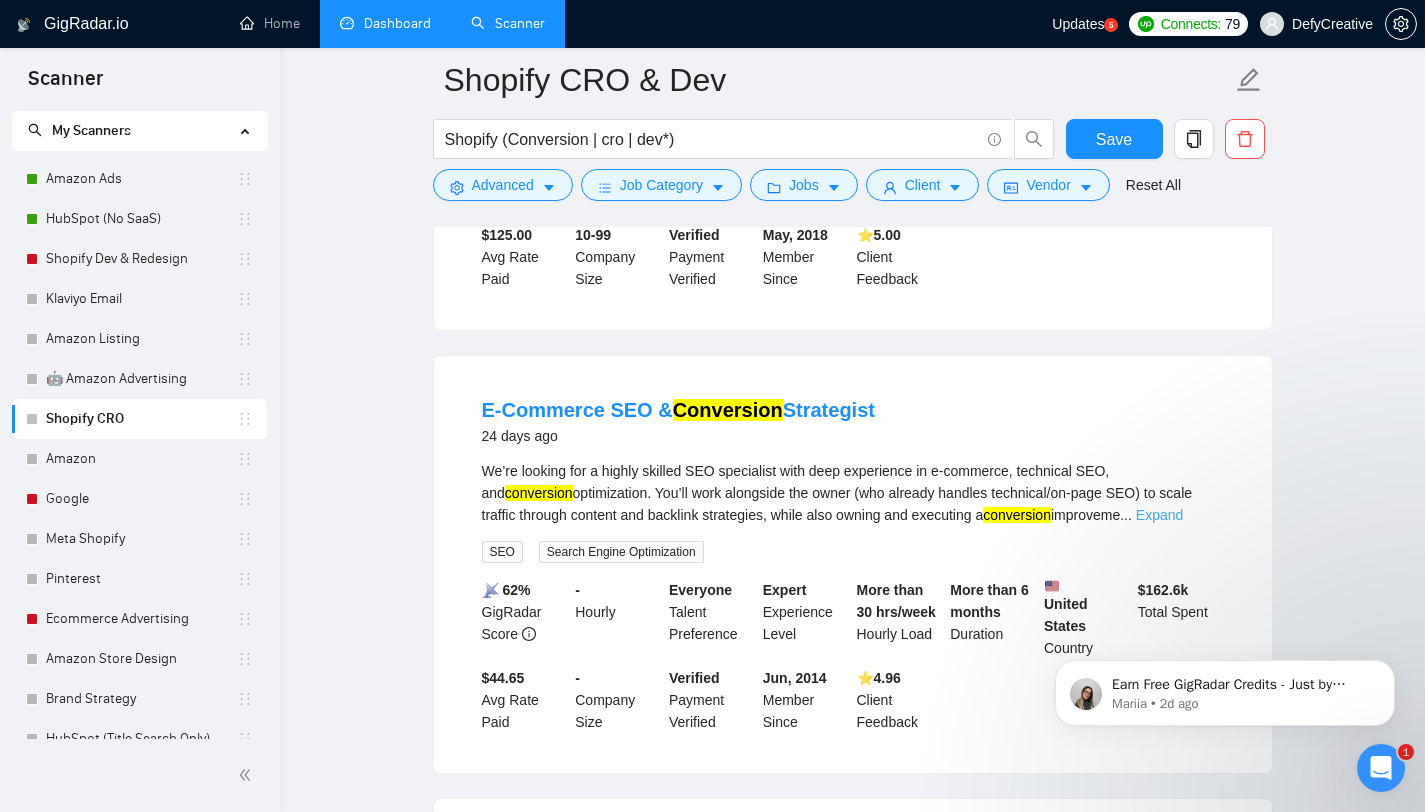 click on "Expand" at bounding box center [1159, 515] 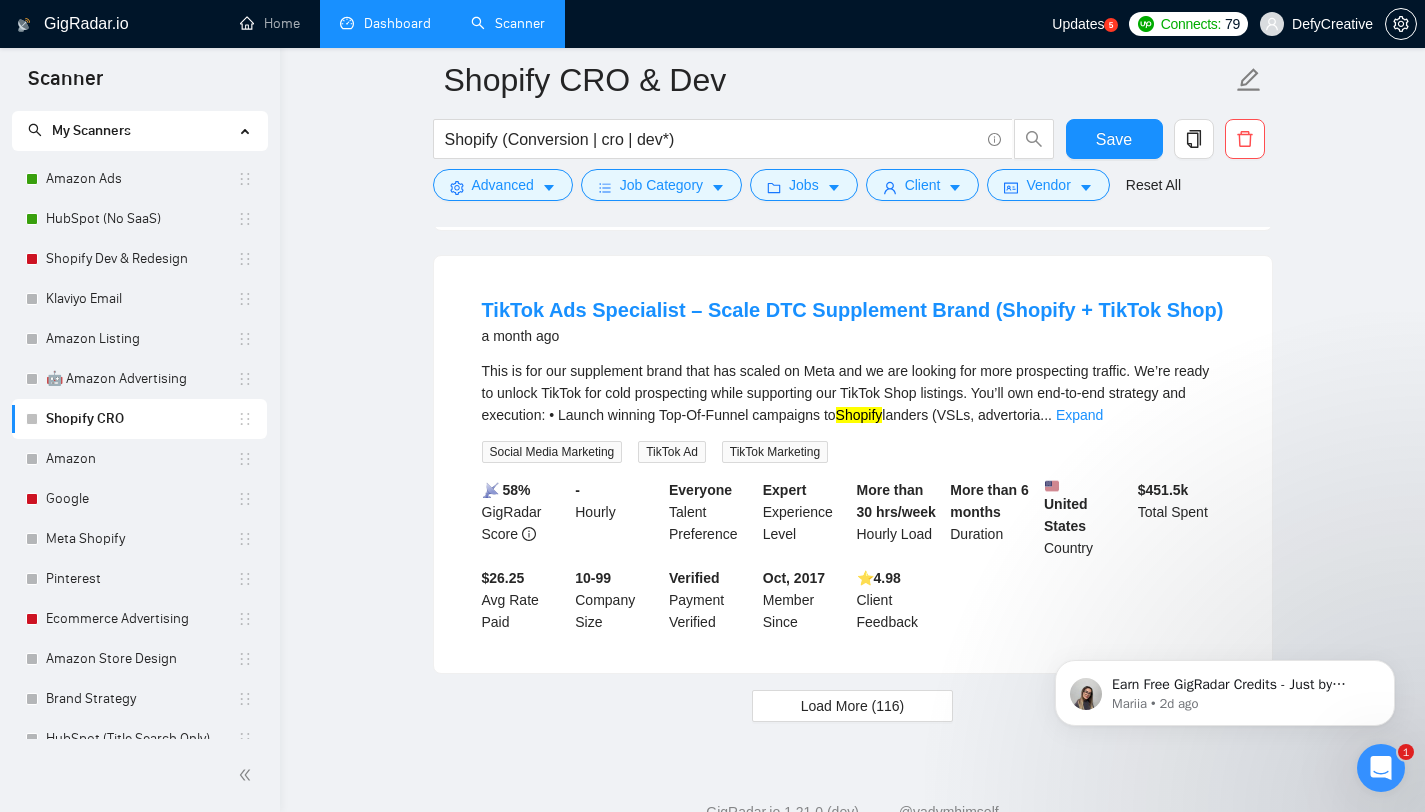 scroll, scrollTop: 4670, scrollLeft: 0, axis: vertical 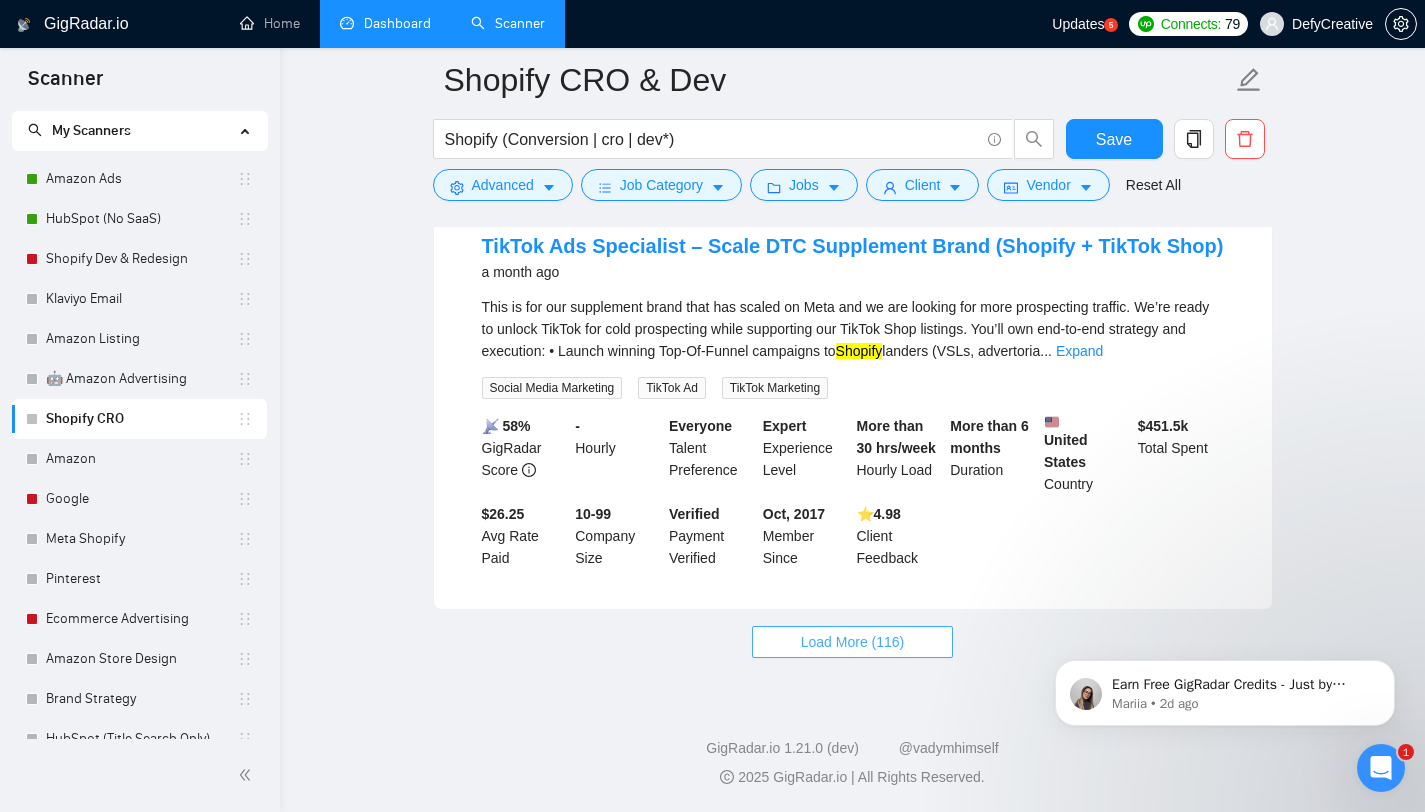 click on "Load More (116)" at bounding box center [853, 642] 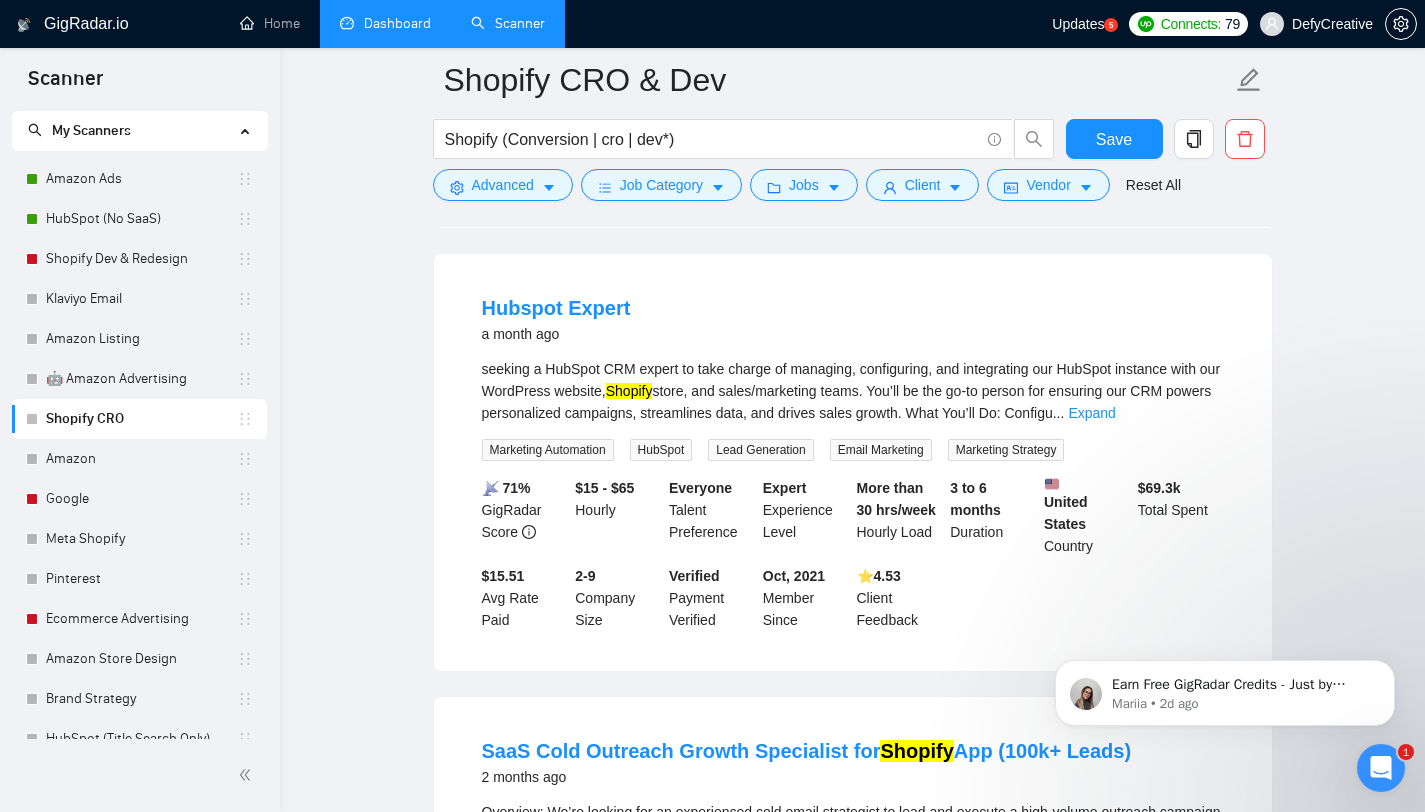 scroll, scrollTop: 5416, scrollLeft: 0, axis: vertical 